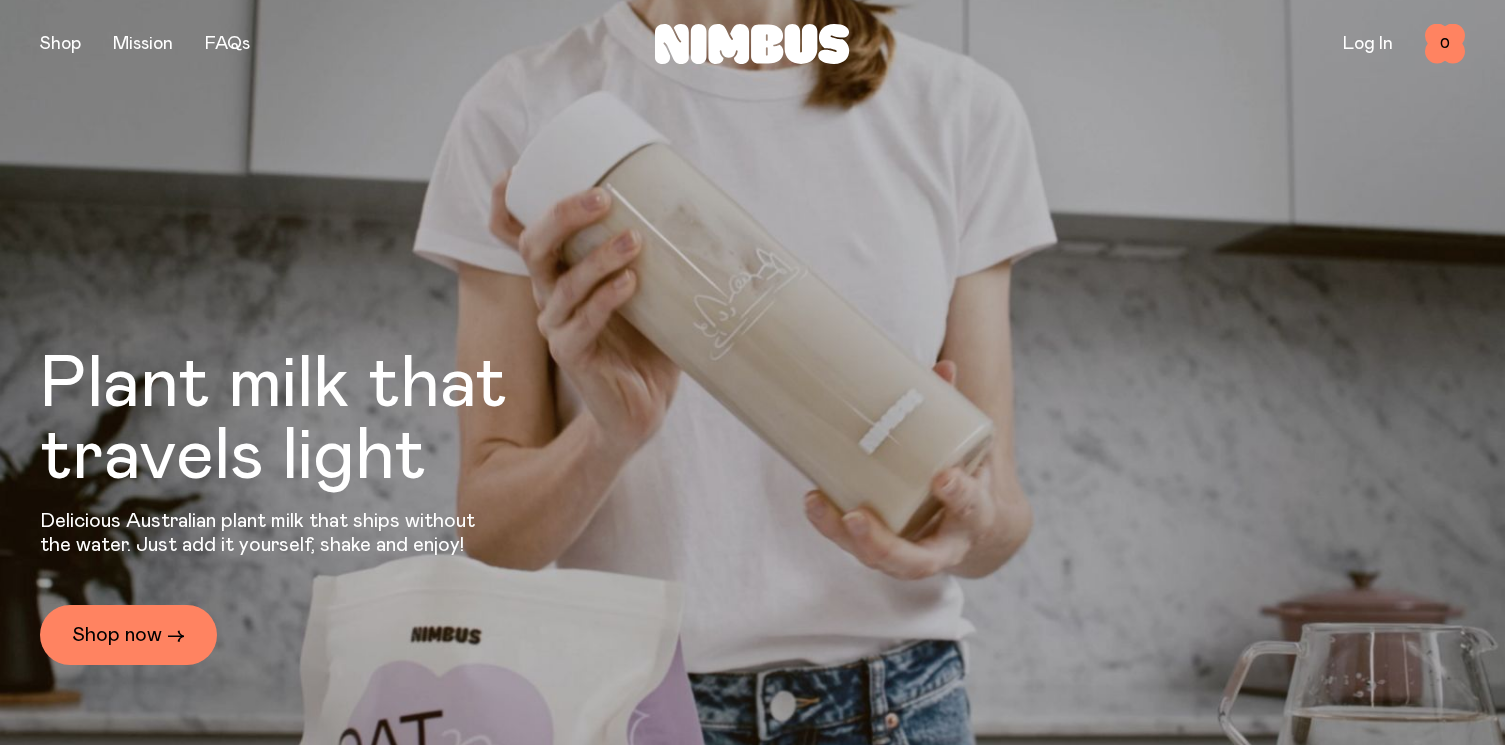 scroll, scrollTop: 0, scrollLeft: 0, axis: both 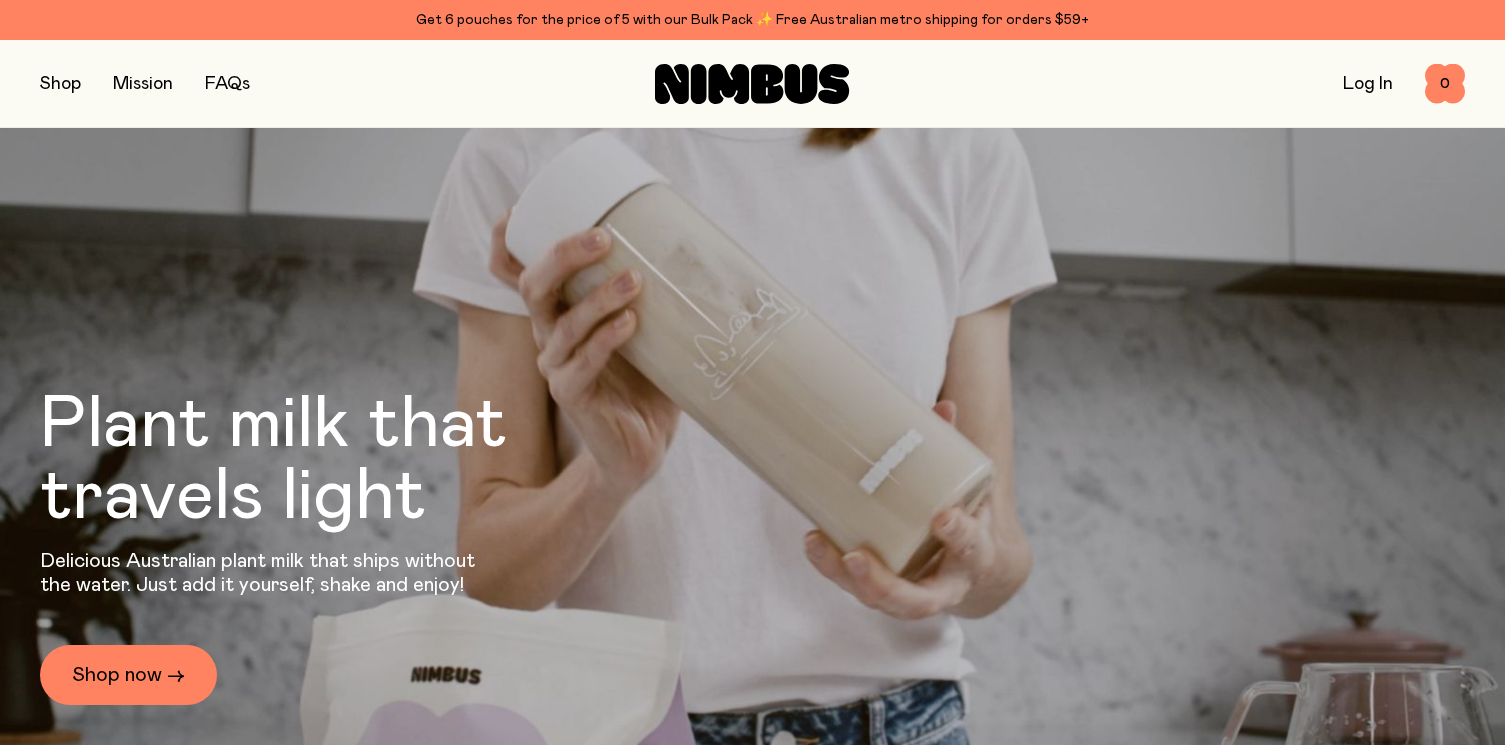 click at bounding box center (60, 84) 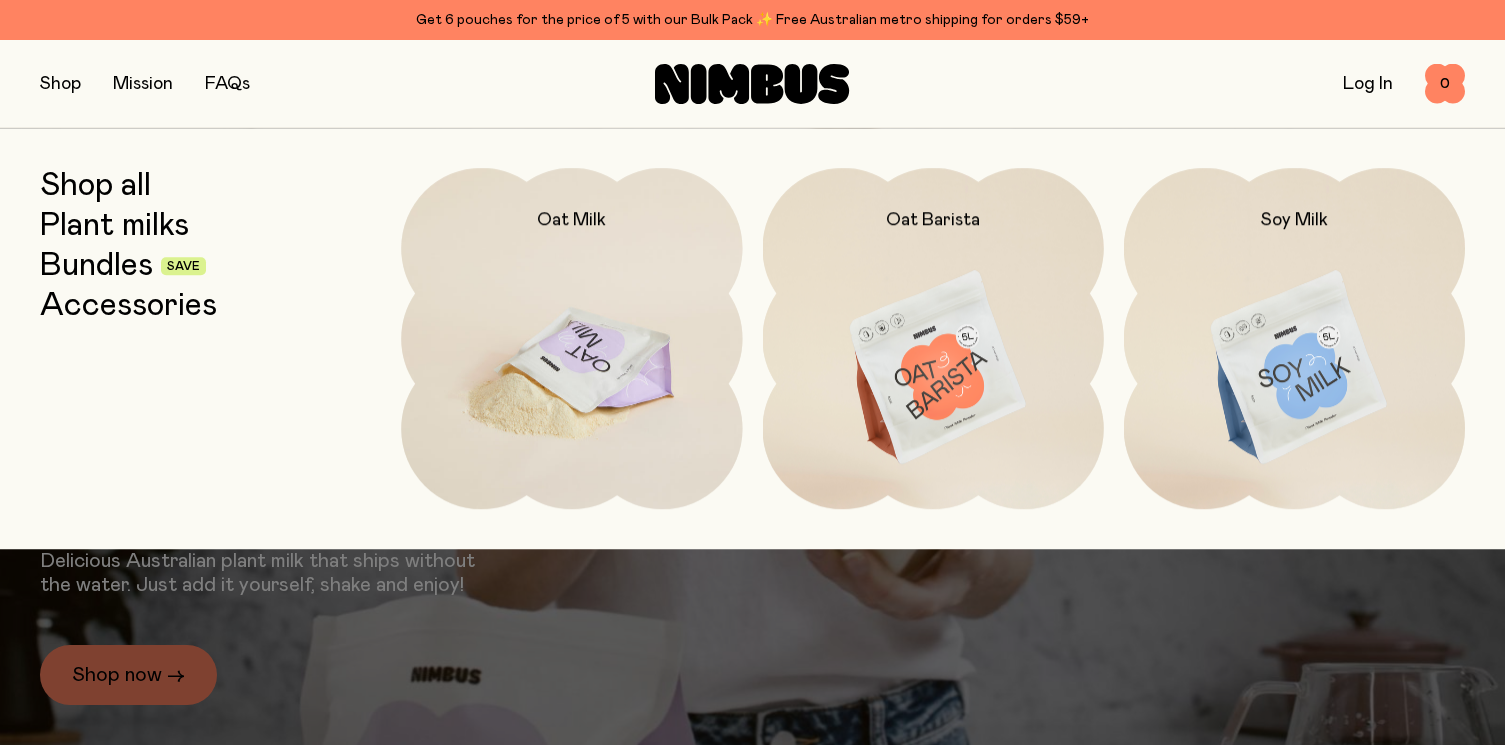 click at bounding box center (571, 368) 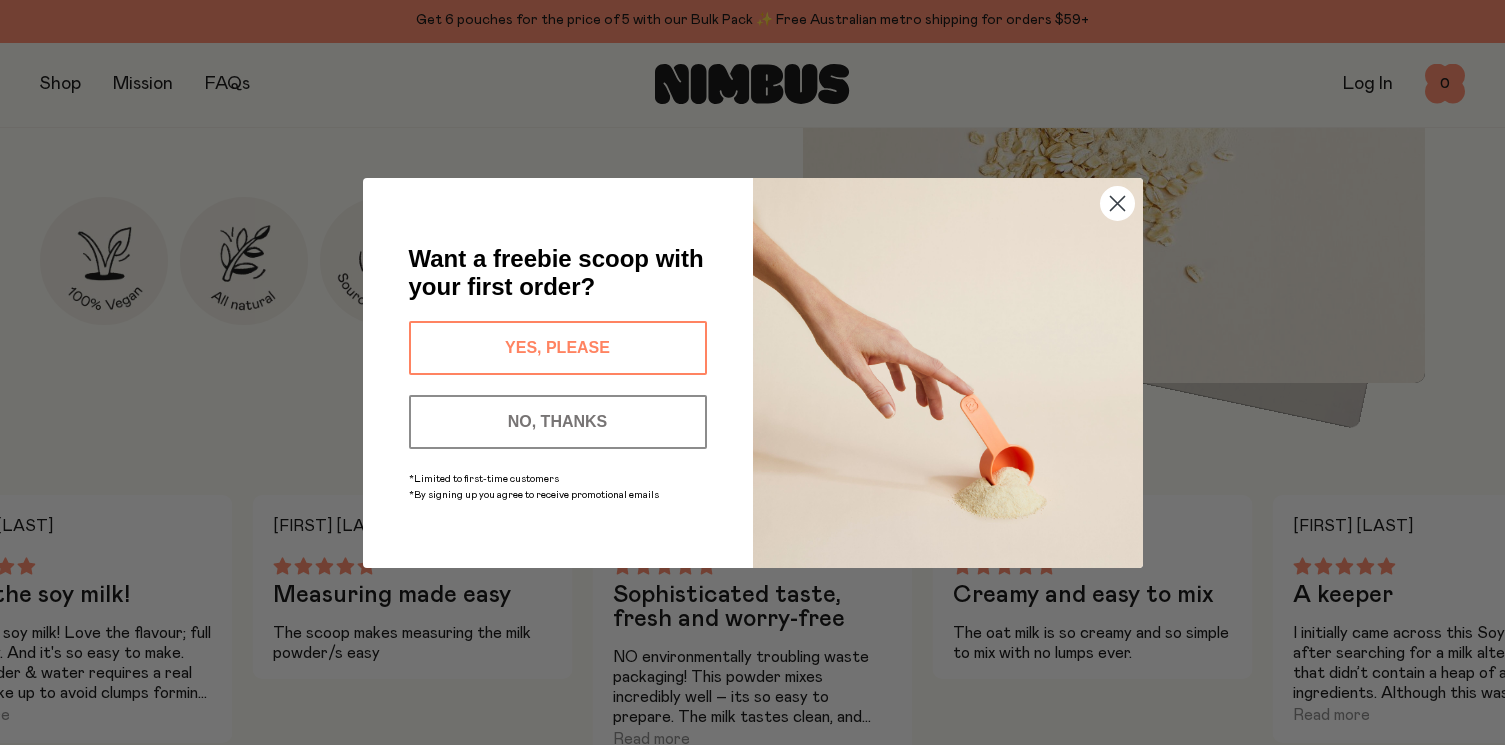 scroll, scrollTop: 0, scrollLeft: 0, axis: both 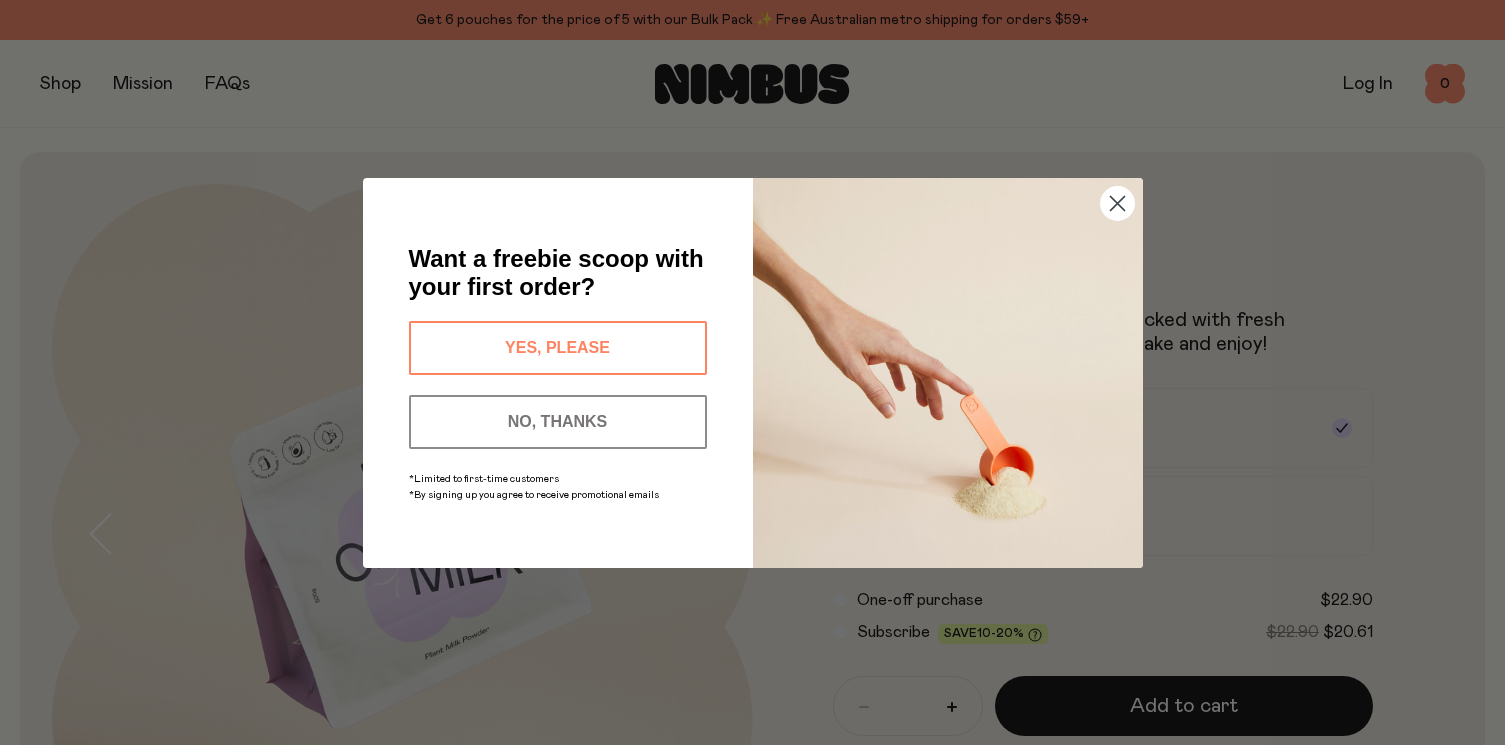 click 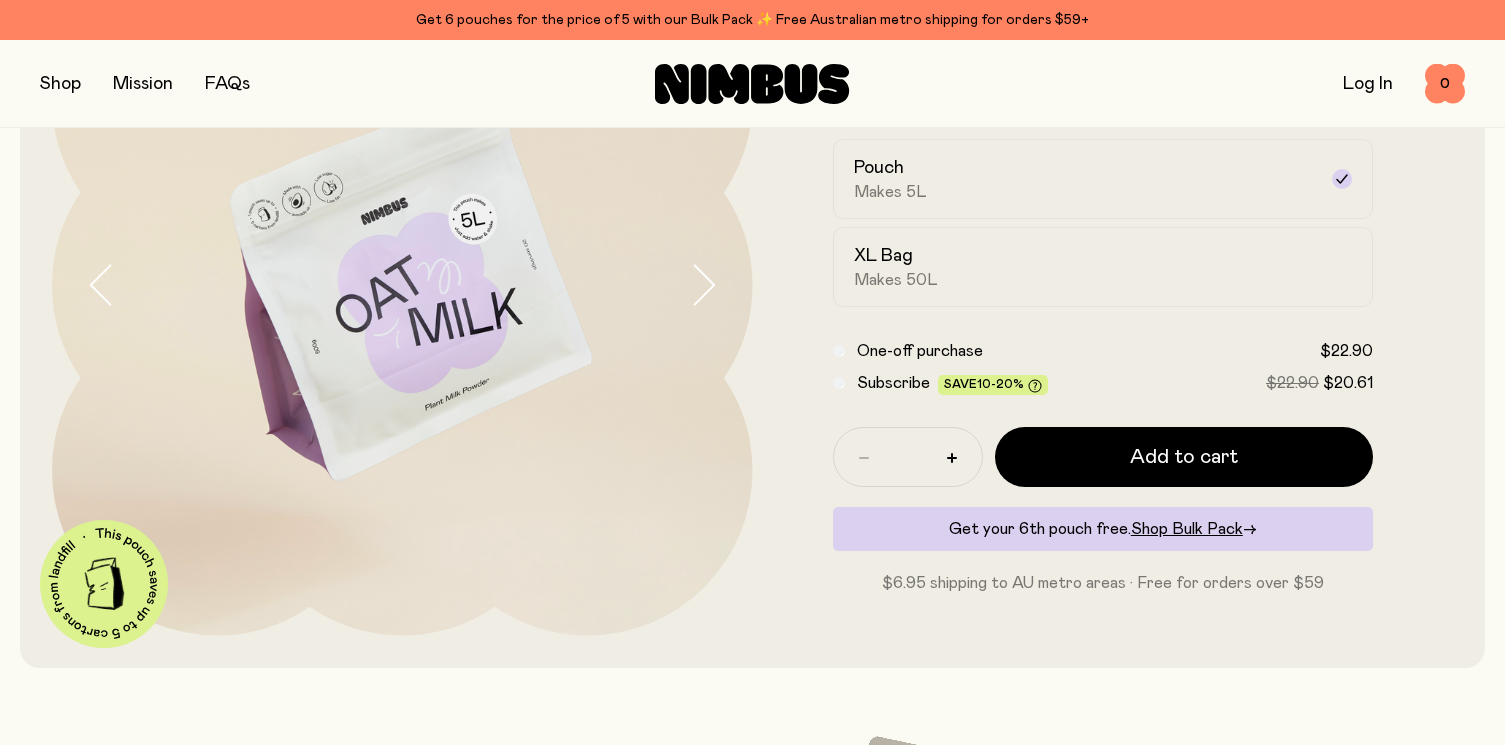 scroll, scrollTop: 247, scrollLeft: 0, axis: vertical 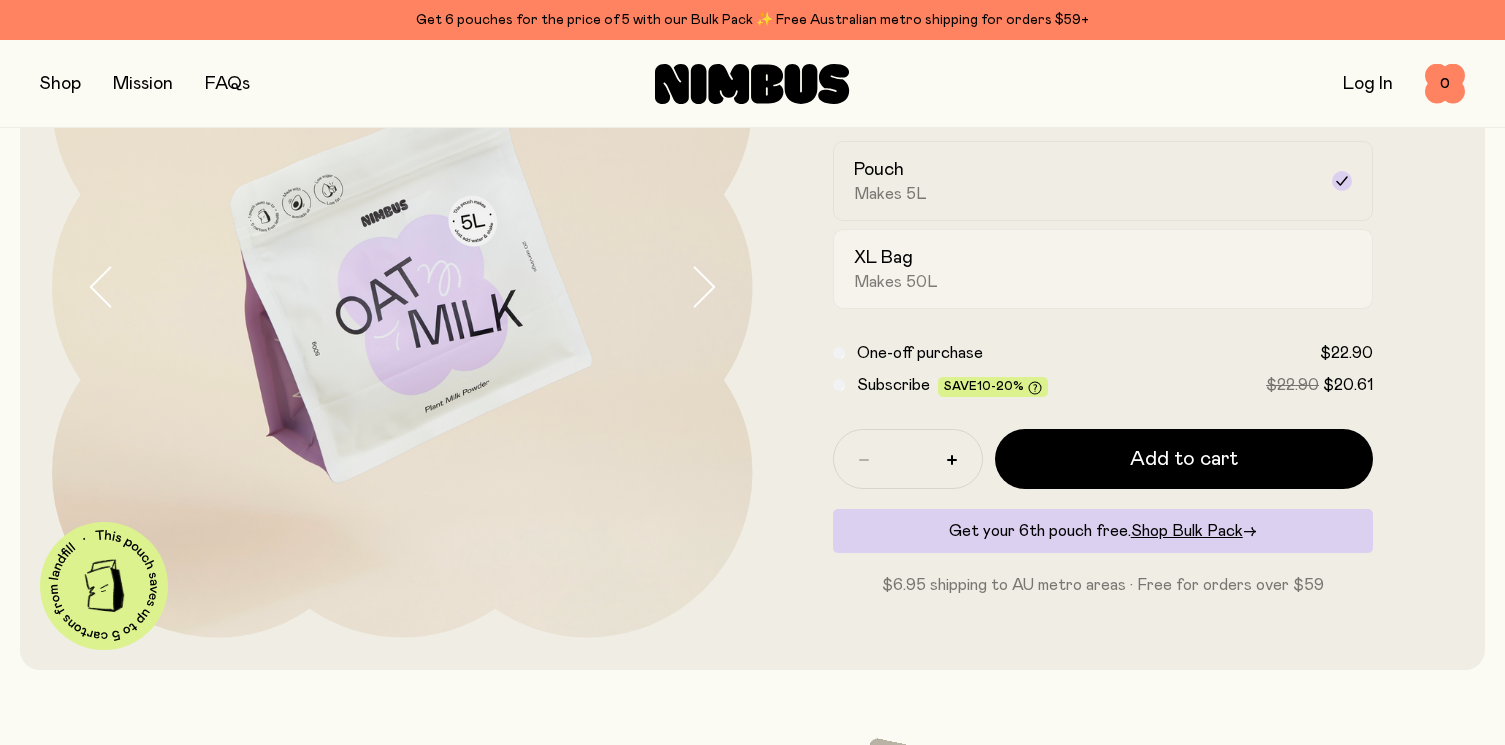 click on "Makes 50L" at bounding box center (896, 282) 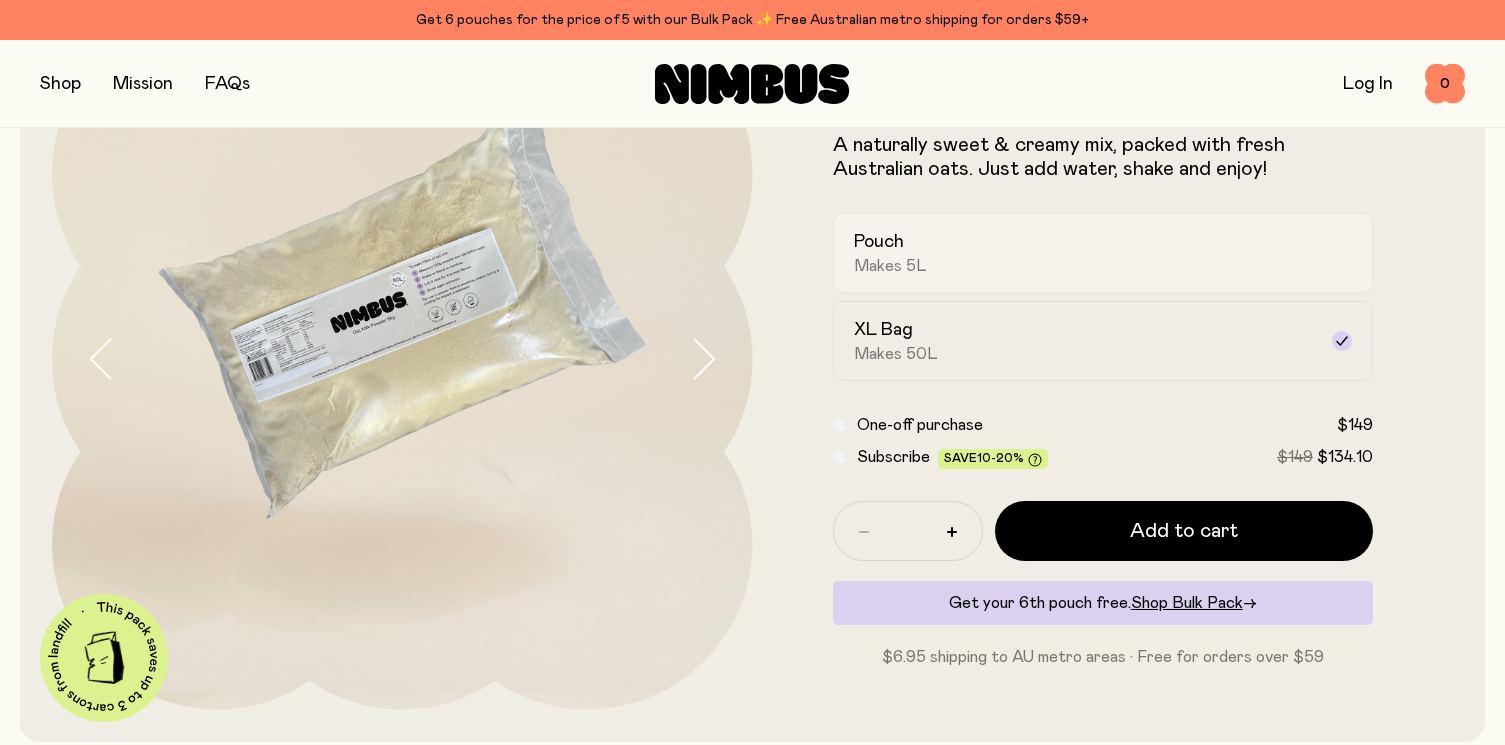 scroll, scrollTop: 175, scrollLeft: 0, axis: vertical 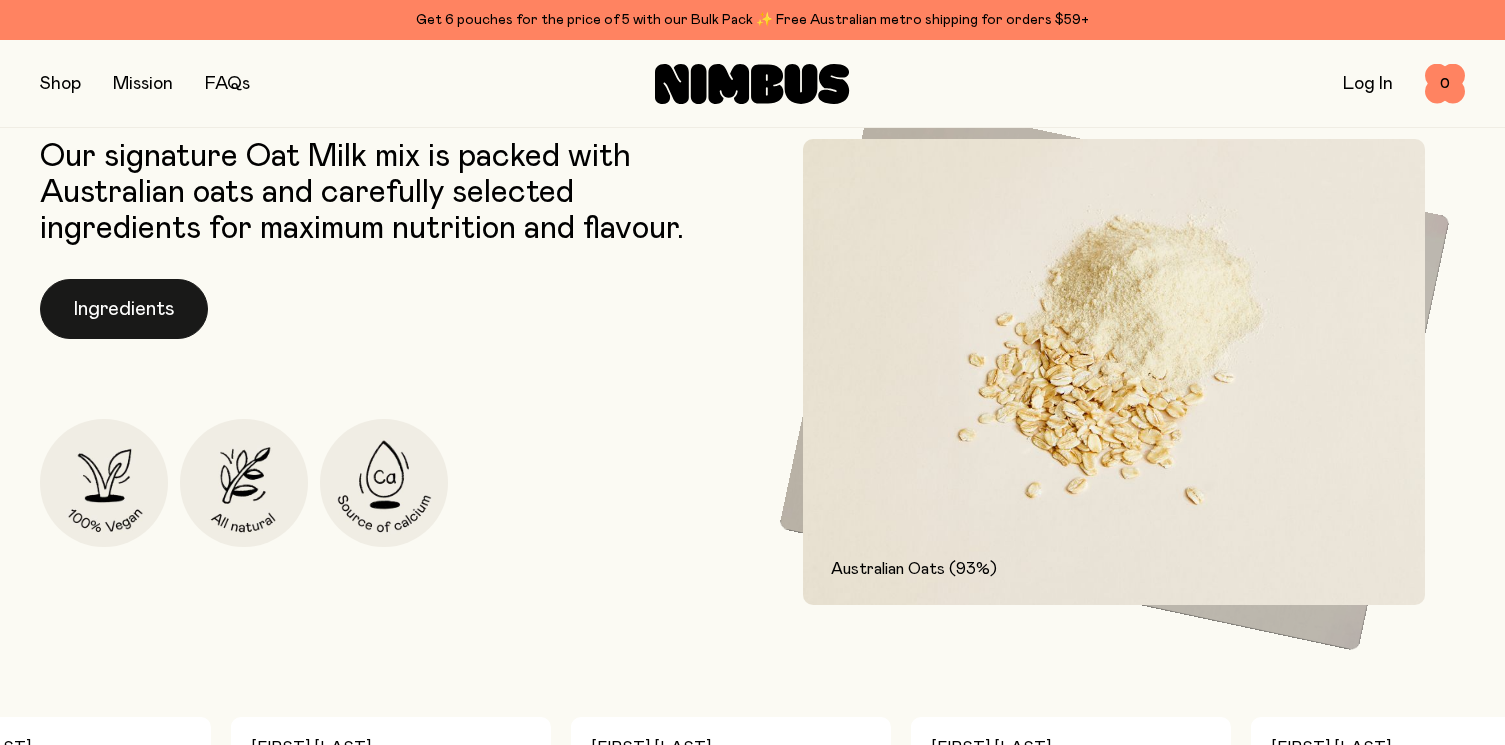 click on "Ingredients" at bounding box center [124, 309] 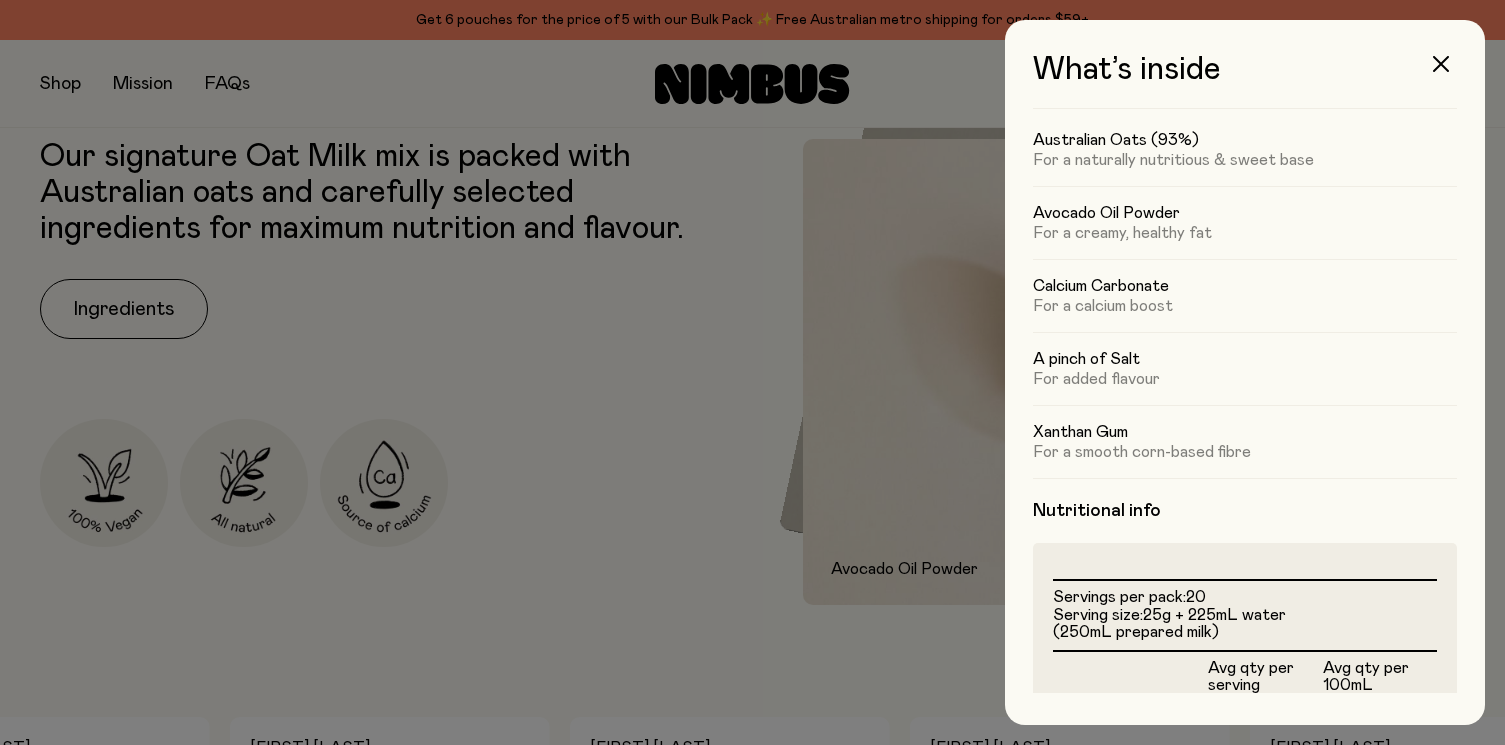 scroll, scrollTop: 1, scrollLeft: 0, axis: vertical 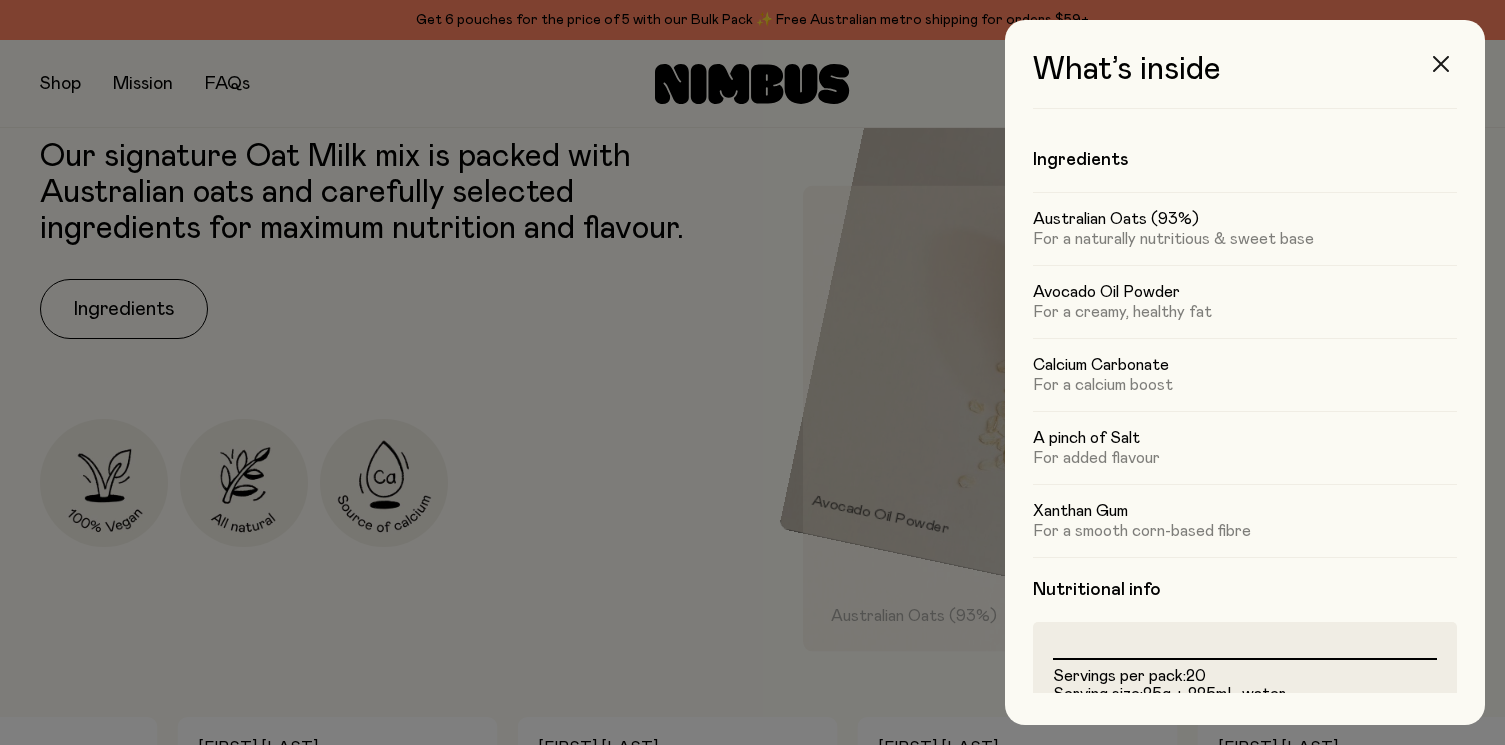 click at bounding box center [1441, 64] 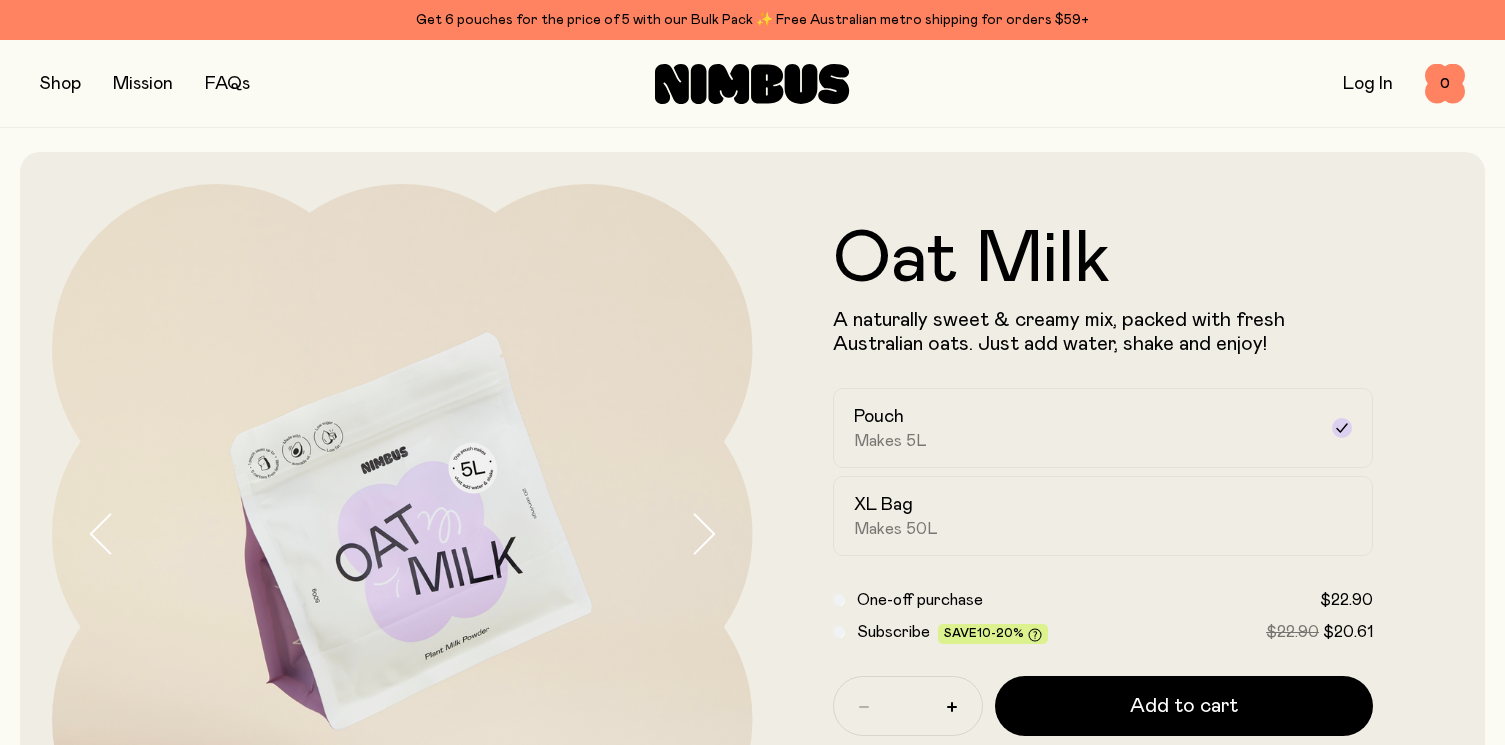 scroll, scrollTop: 0, scrollLeft: 0, axis: both 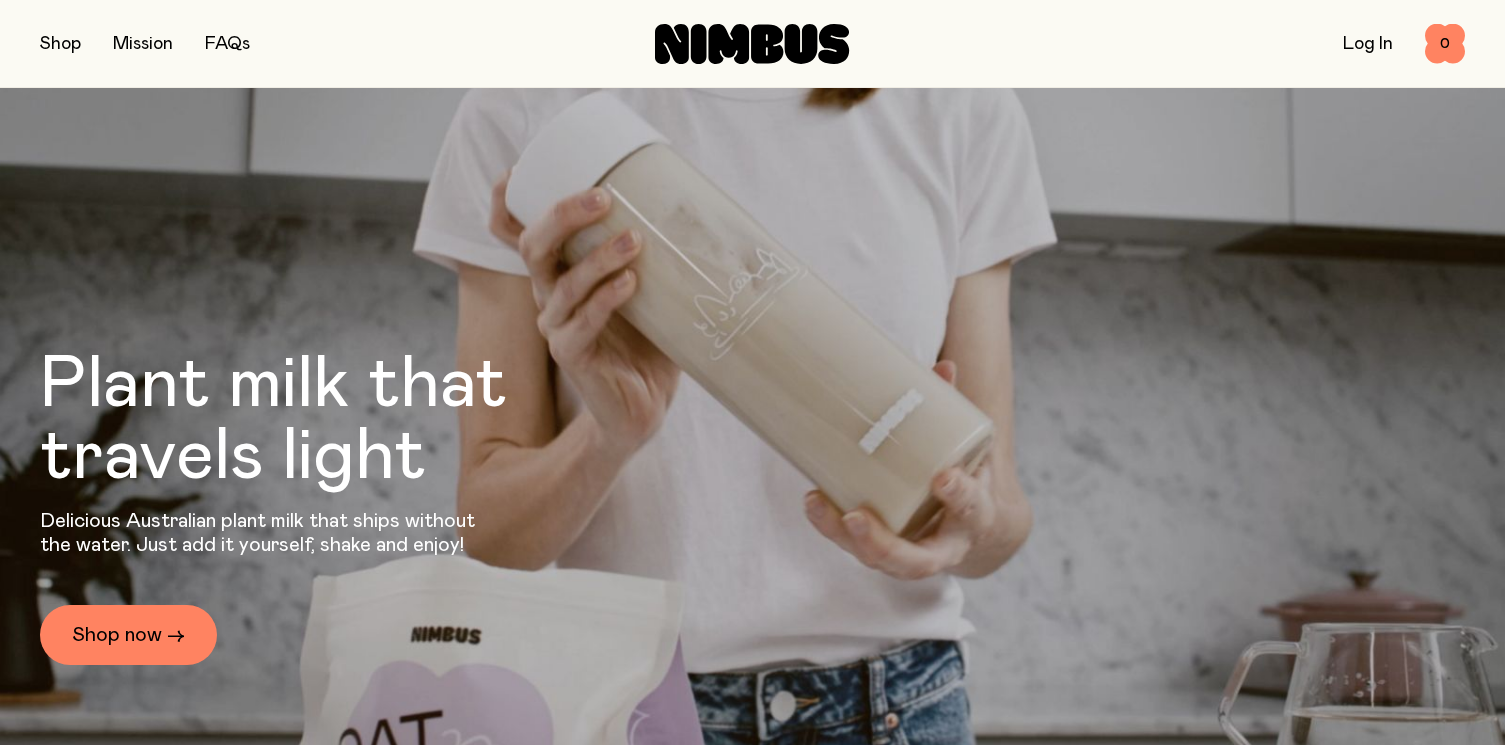 click at bounding box center [60, 44] 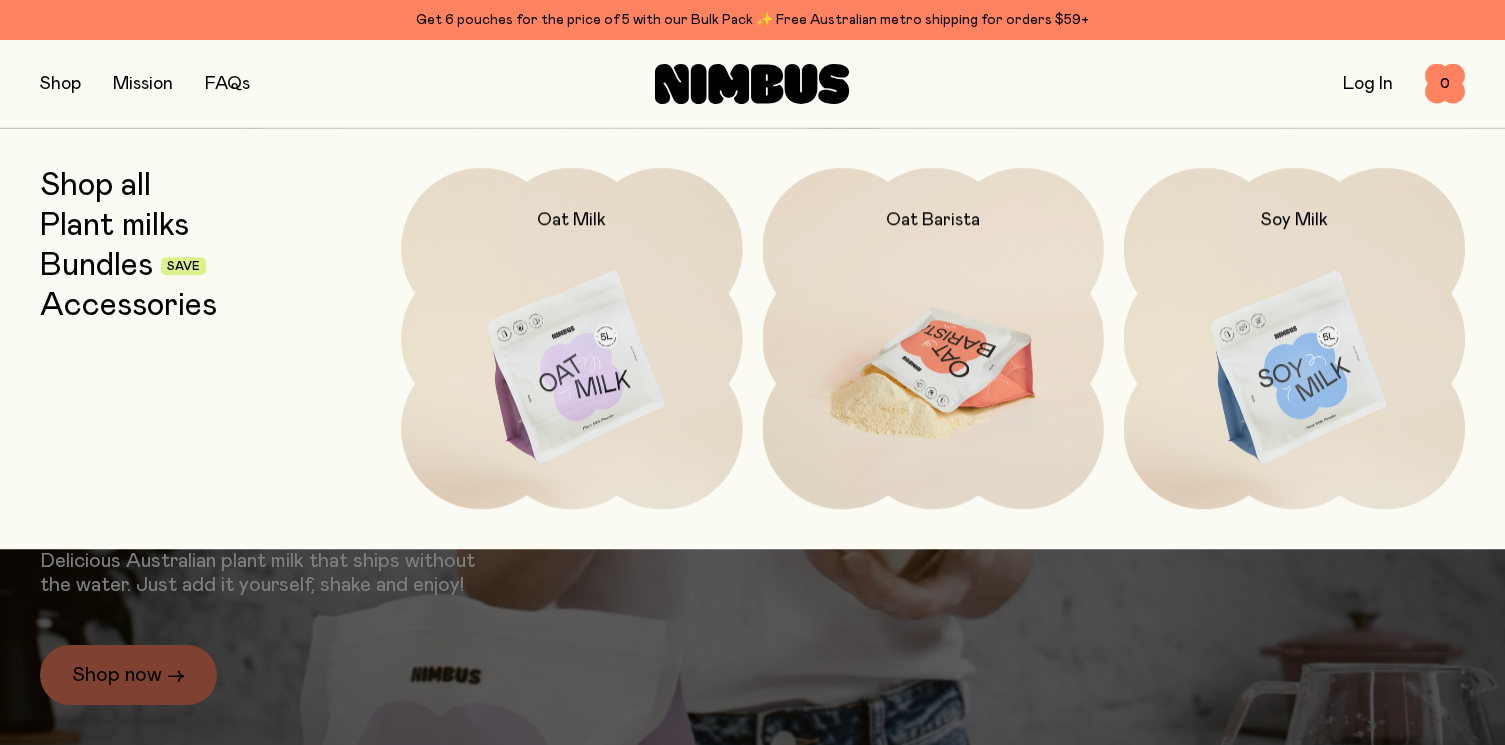 click at bounding box center [933, 368] 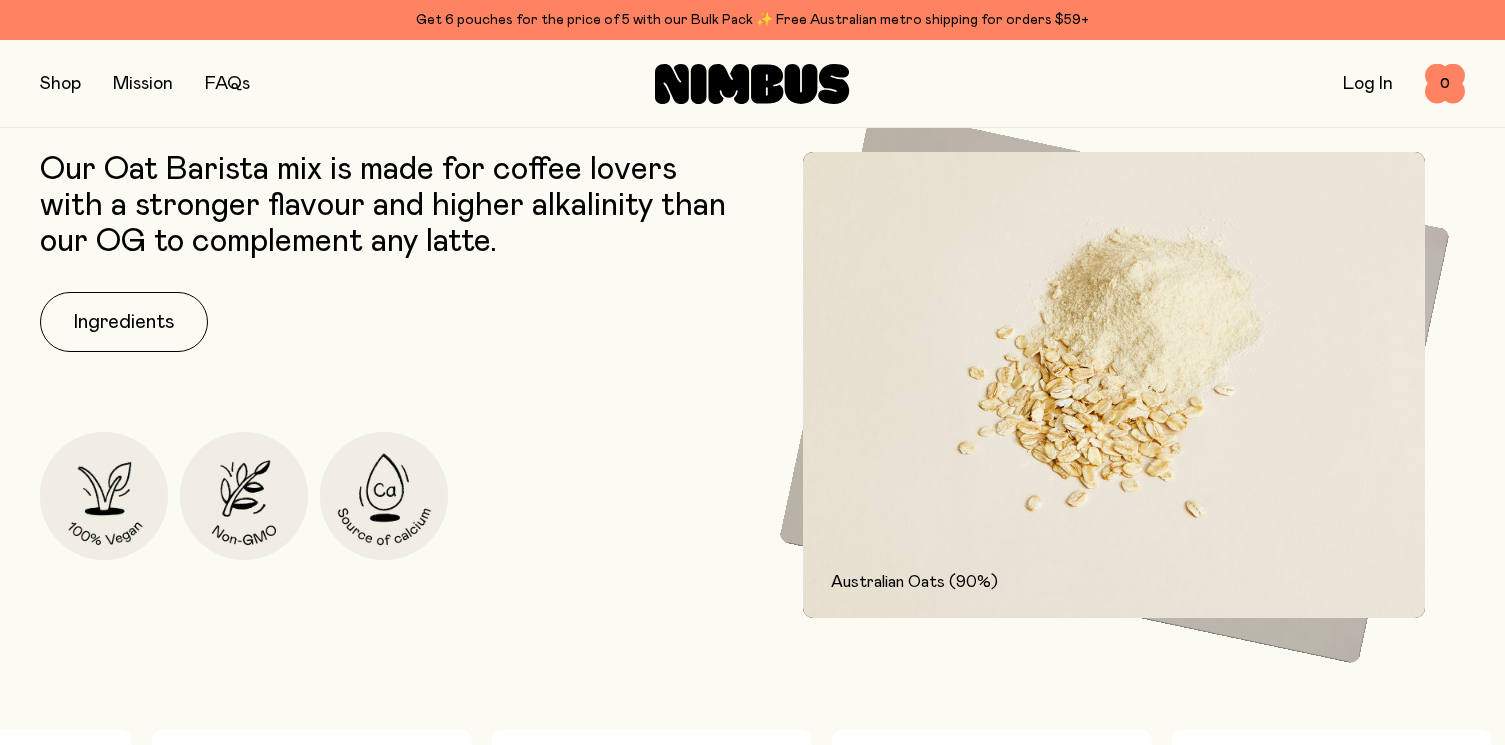 scroll, scrollTop: 837, scrollLeft: 0, axis: vertical 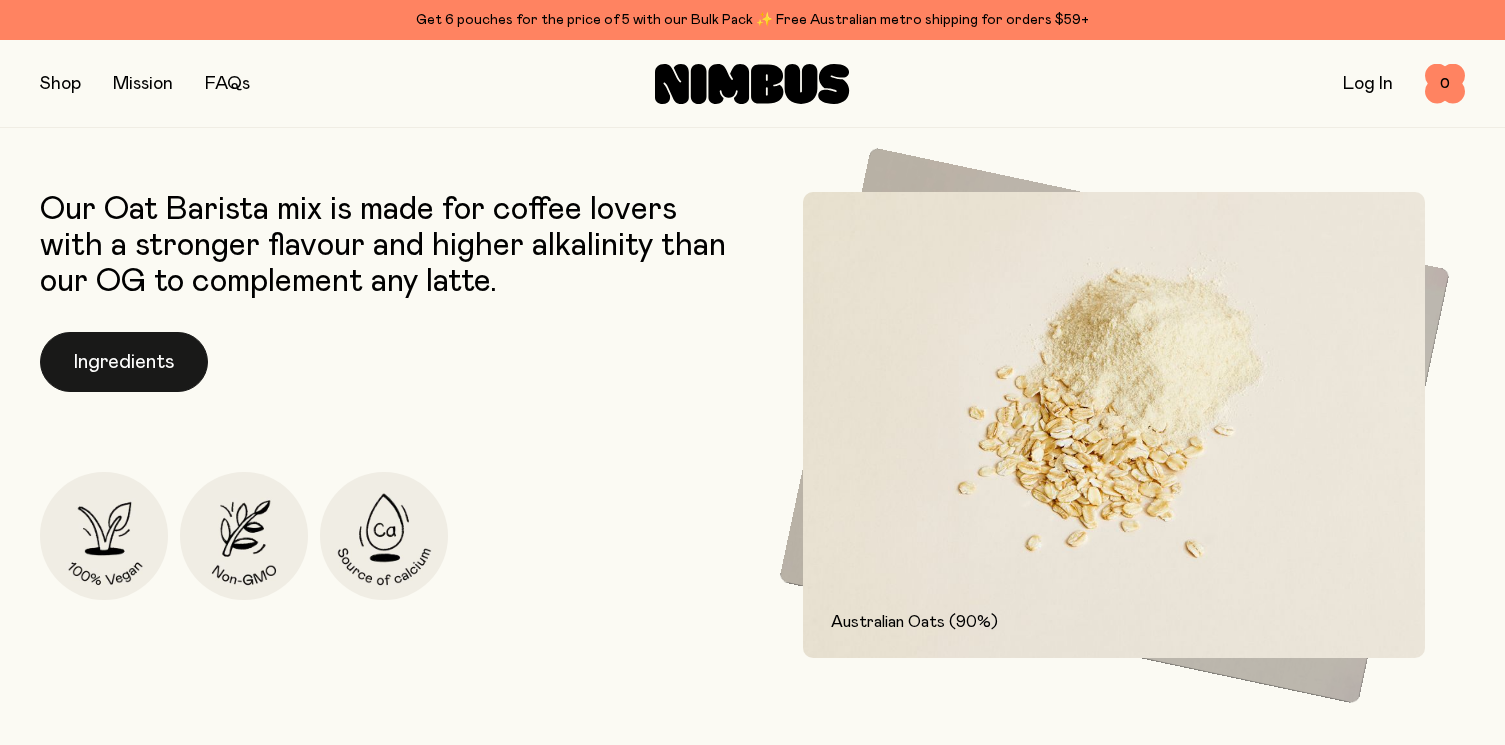 click on "Ingredients" at bounding box center (124, 362) 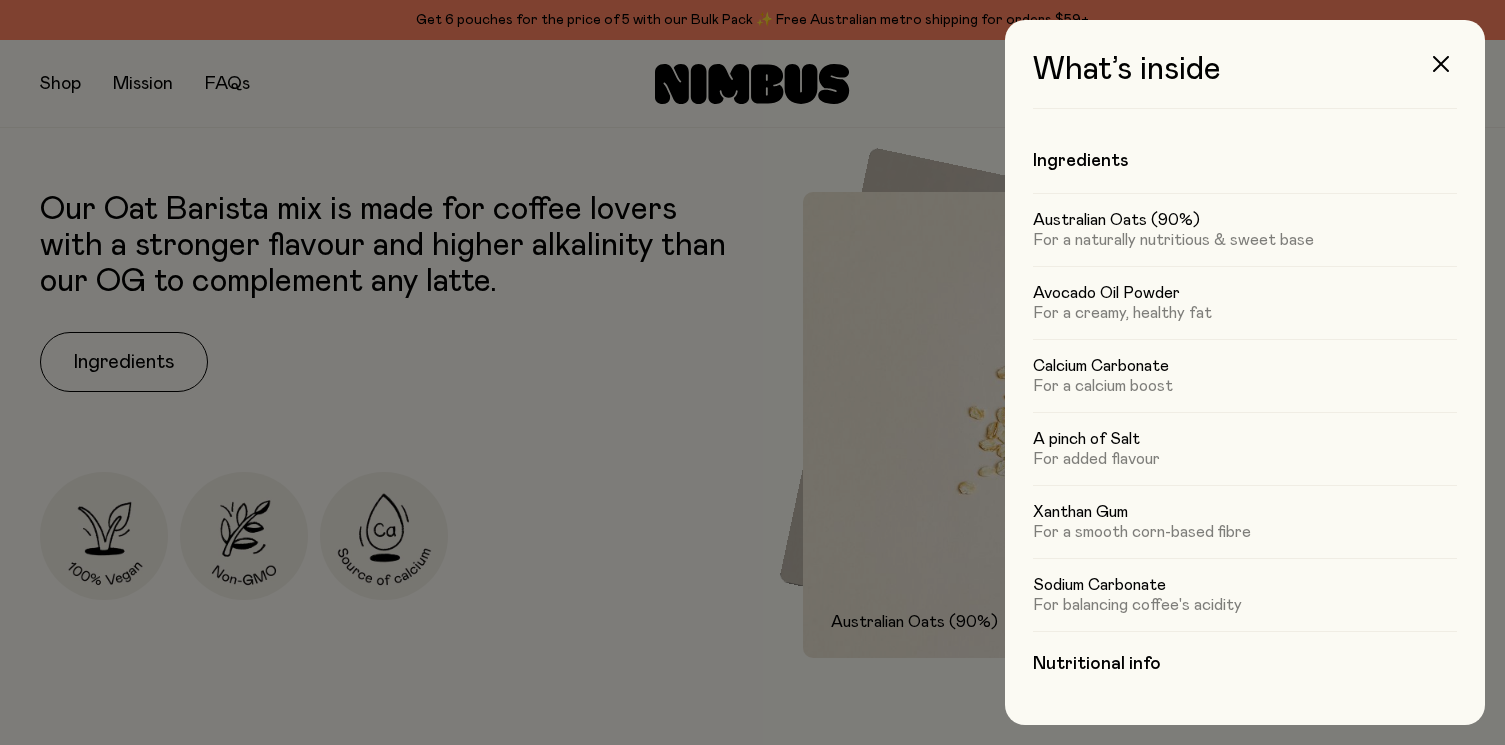 scroll, scrollTop: 0, scrollLeft: 0, axis: both 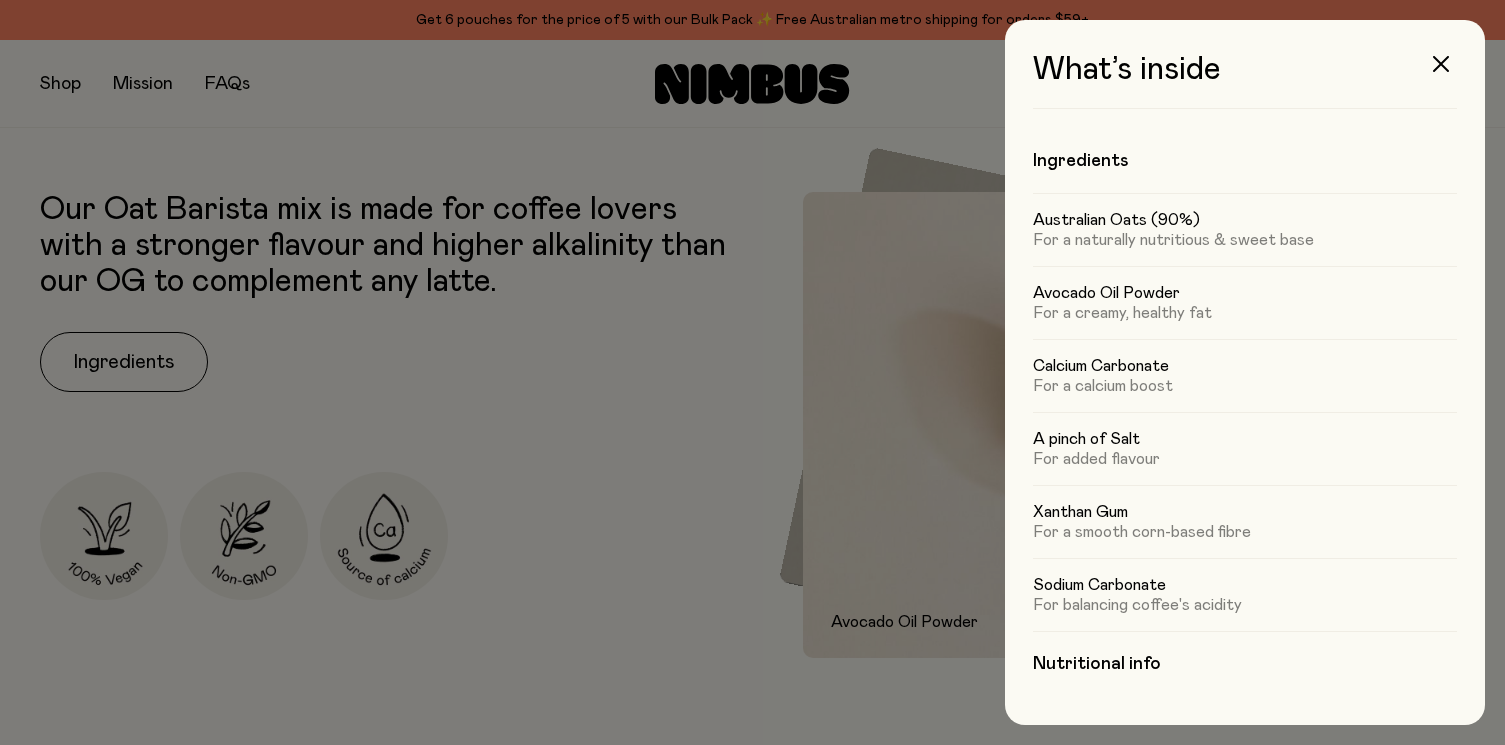click at bounding box center (752, 372) 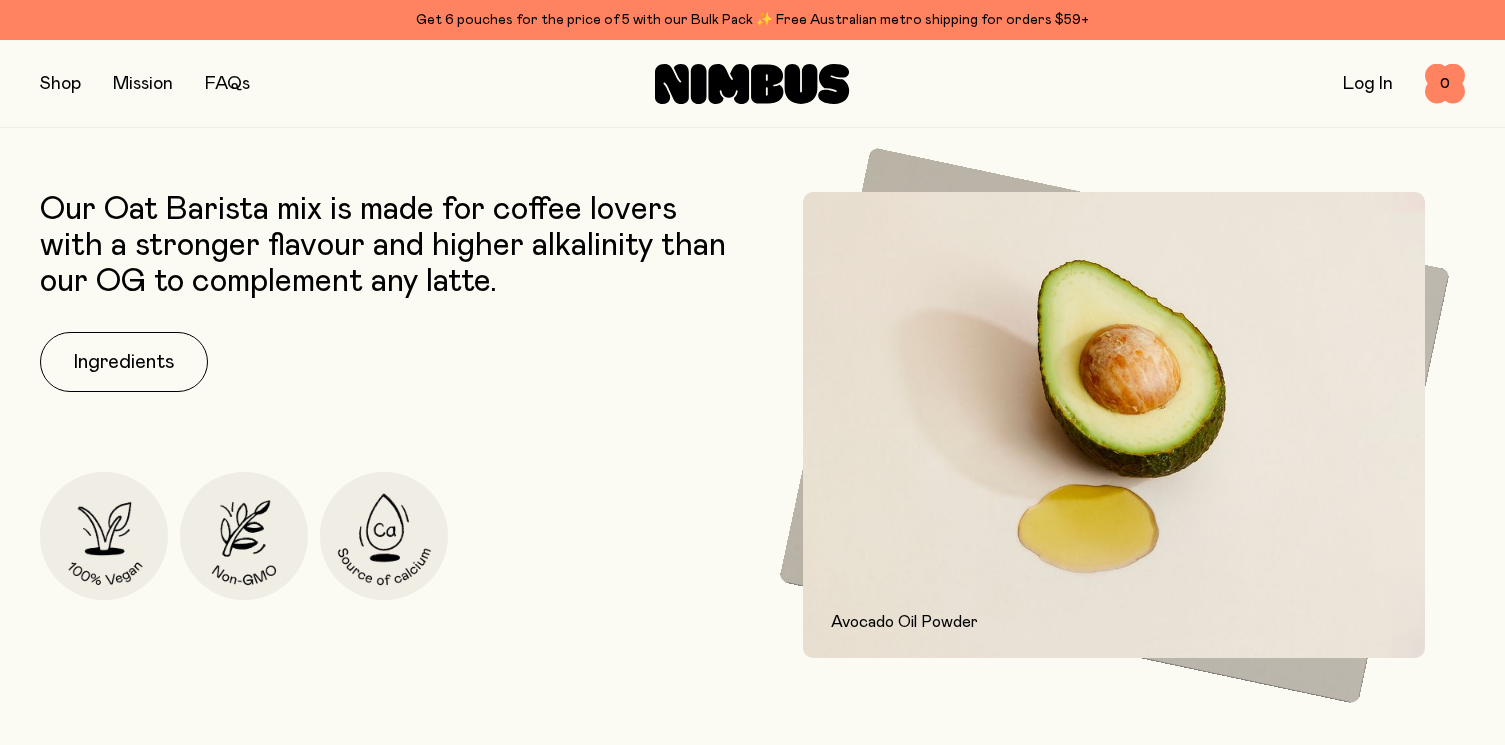 click at bounding box center [60, 84] 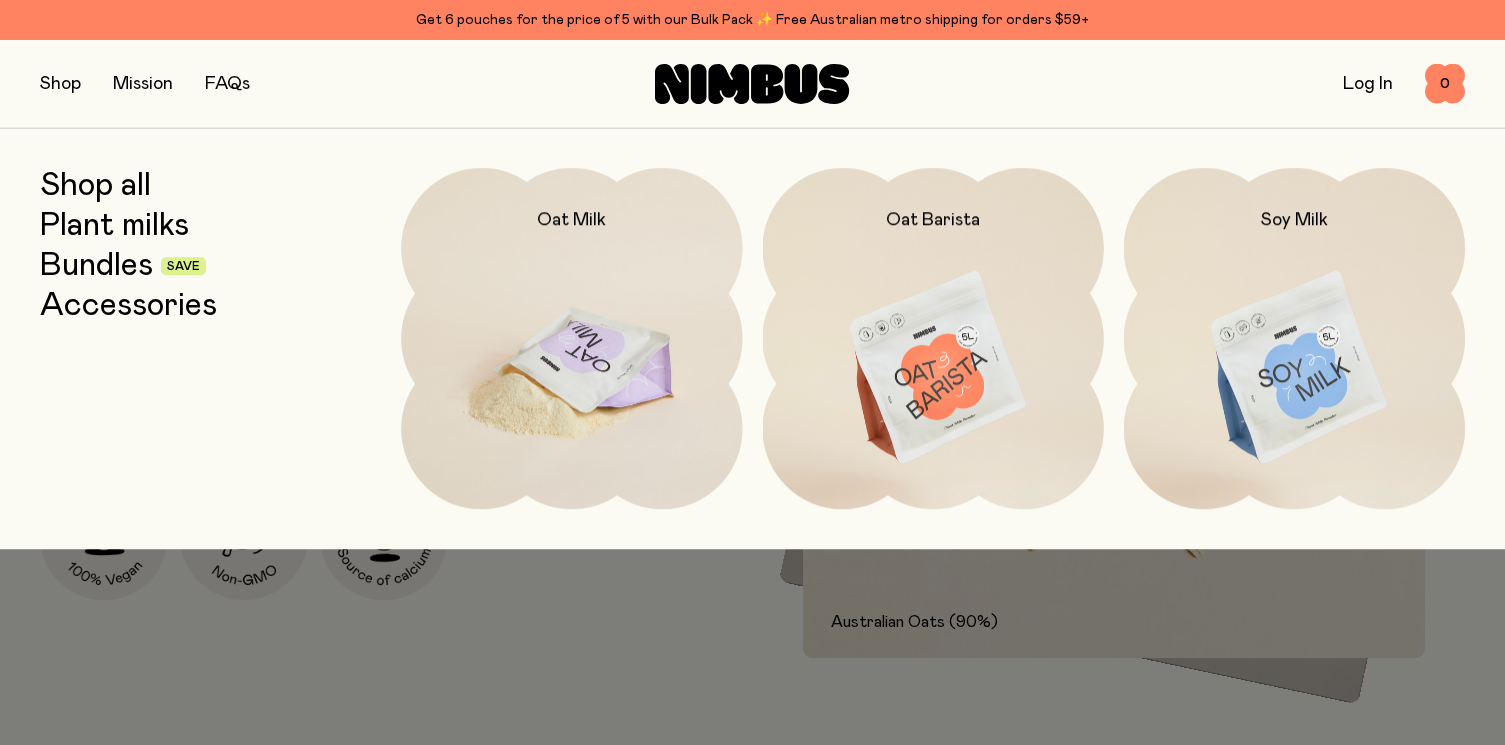 click at bounding box center [571, 368] 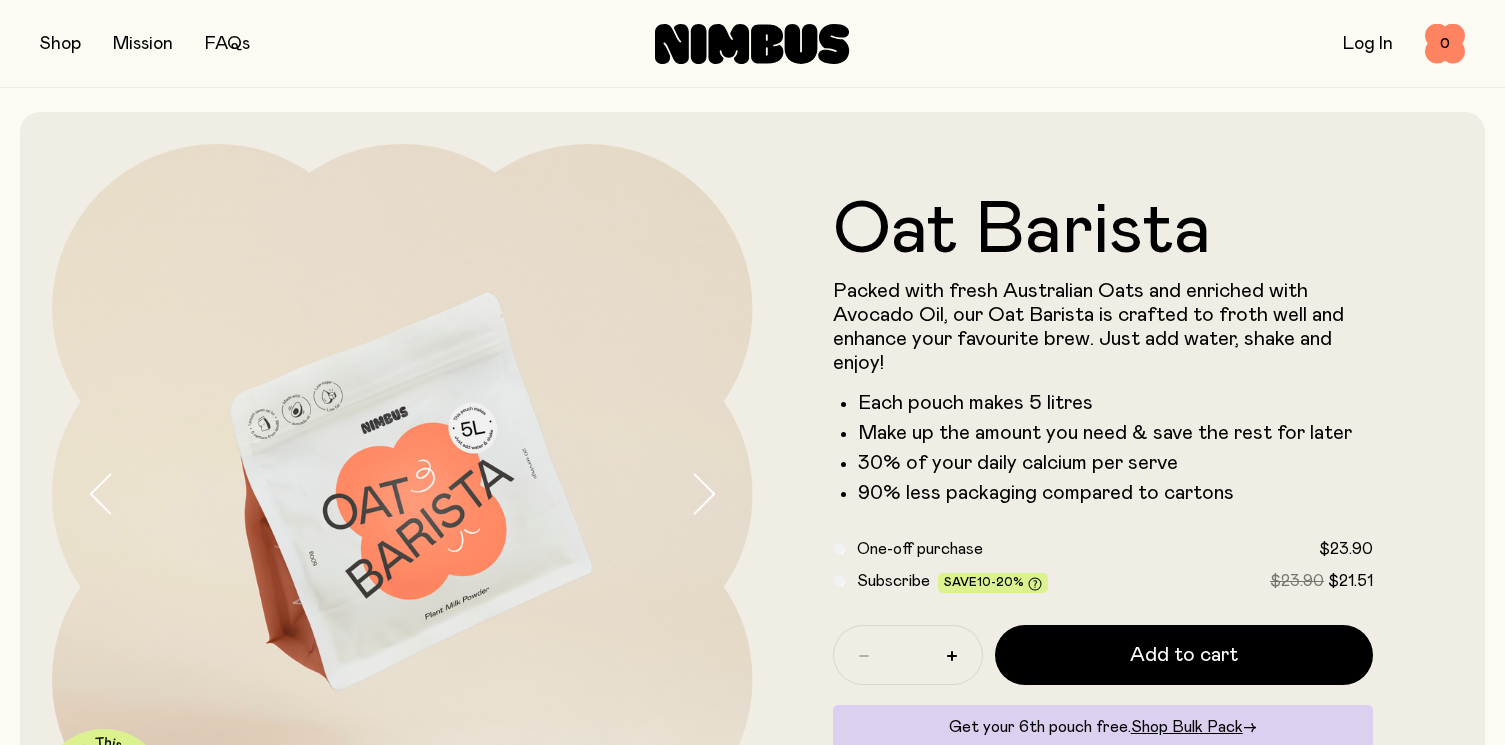 scroll, scrollTop: 837, scrollLeft: 0, axis: vertical 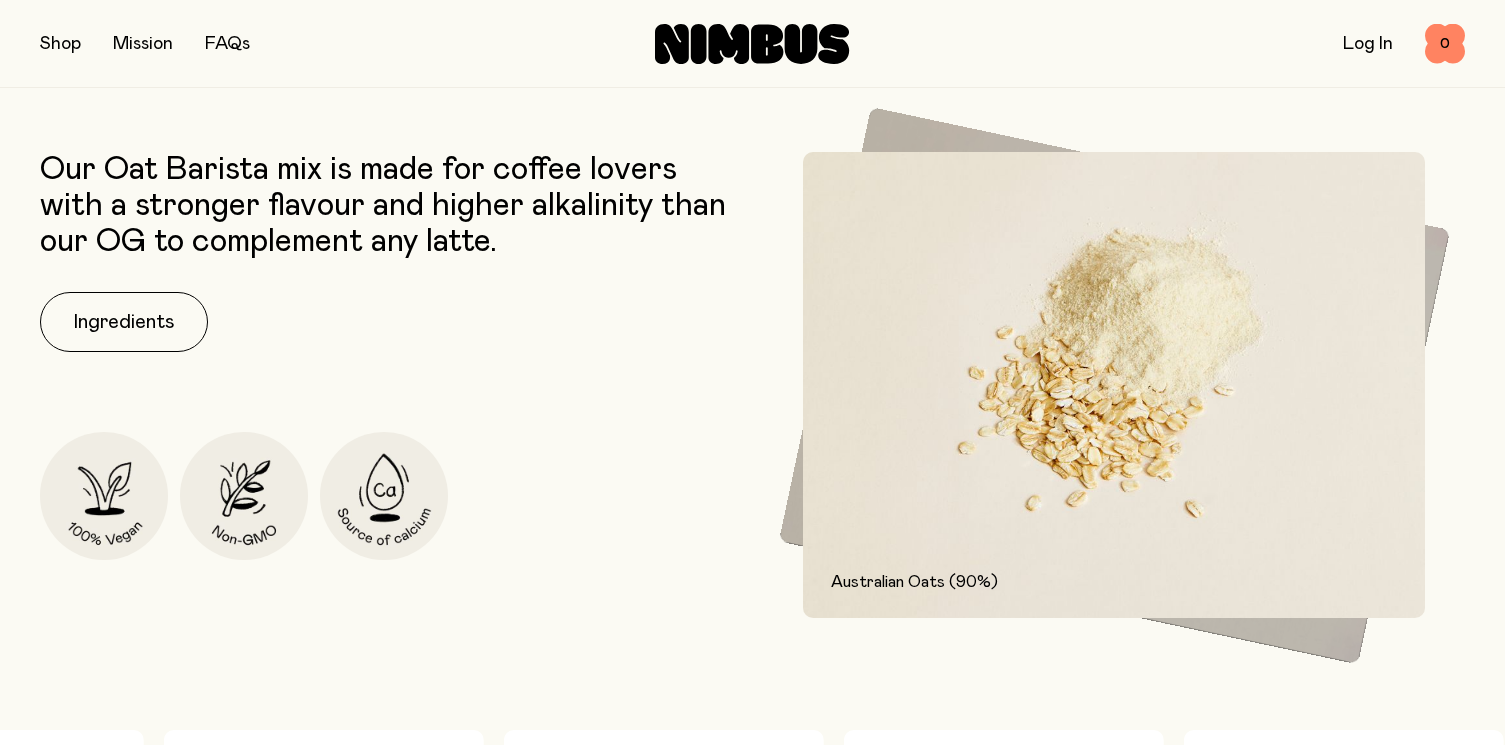 click at bounding box center (60, 44) 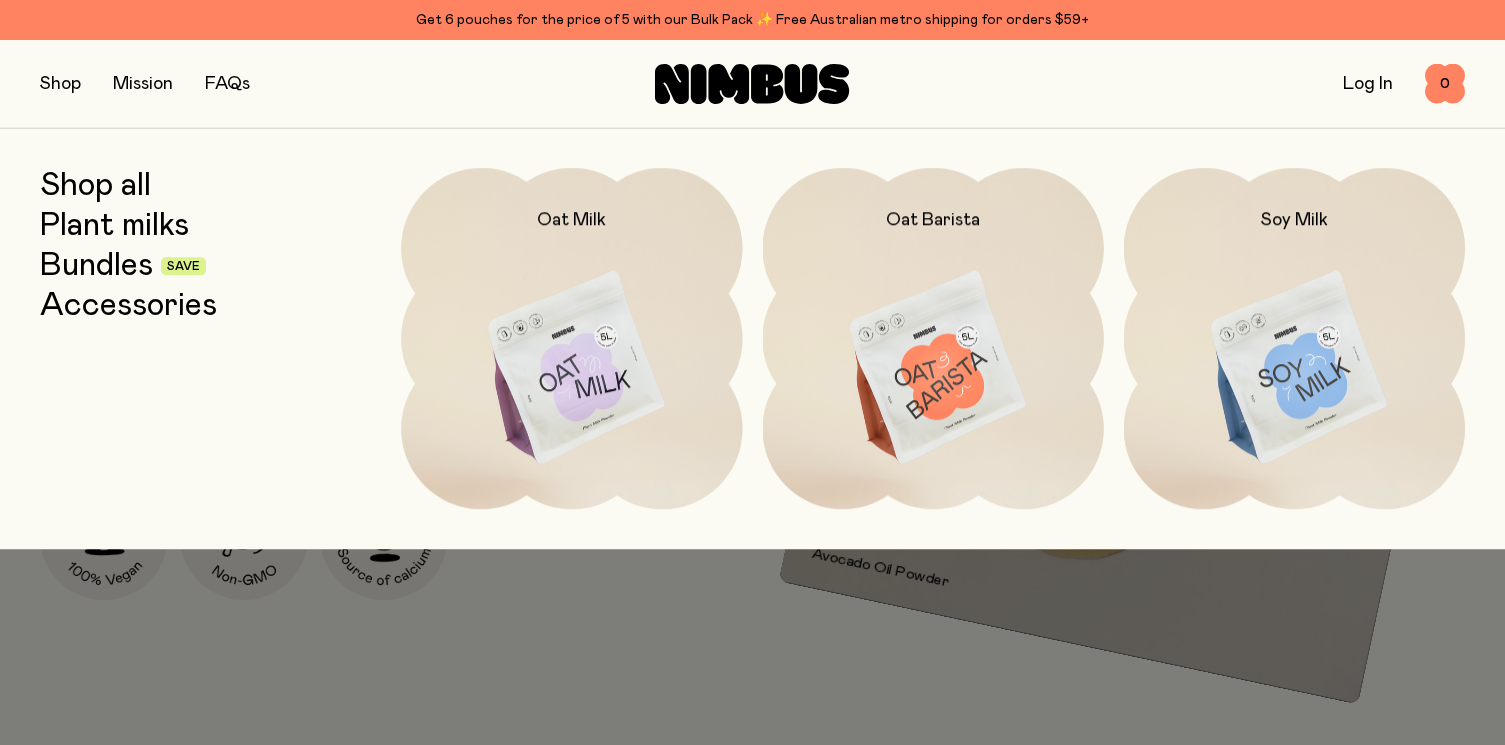 click at bounding box center (752, 372) 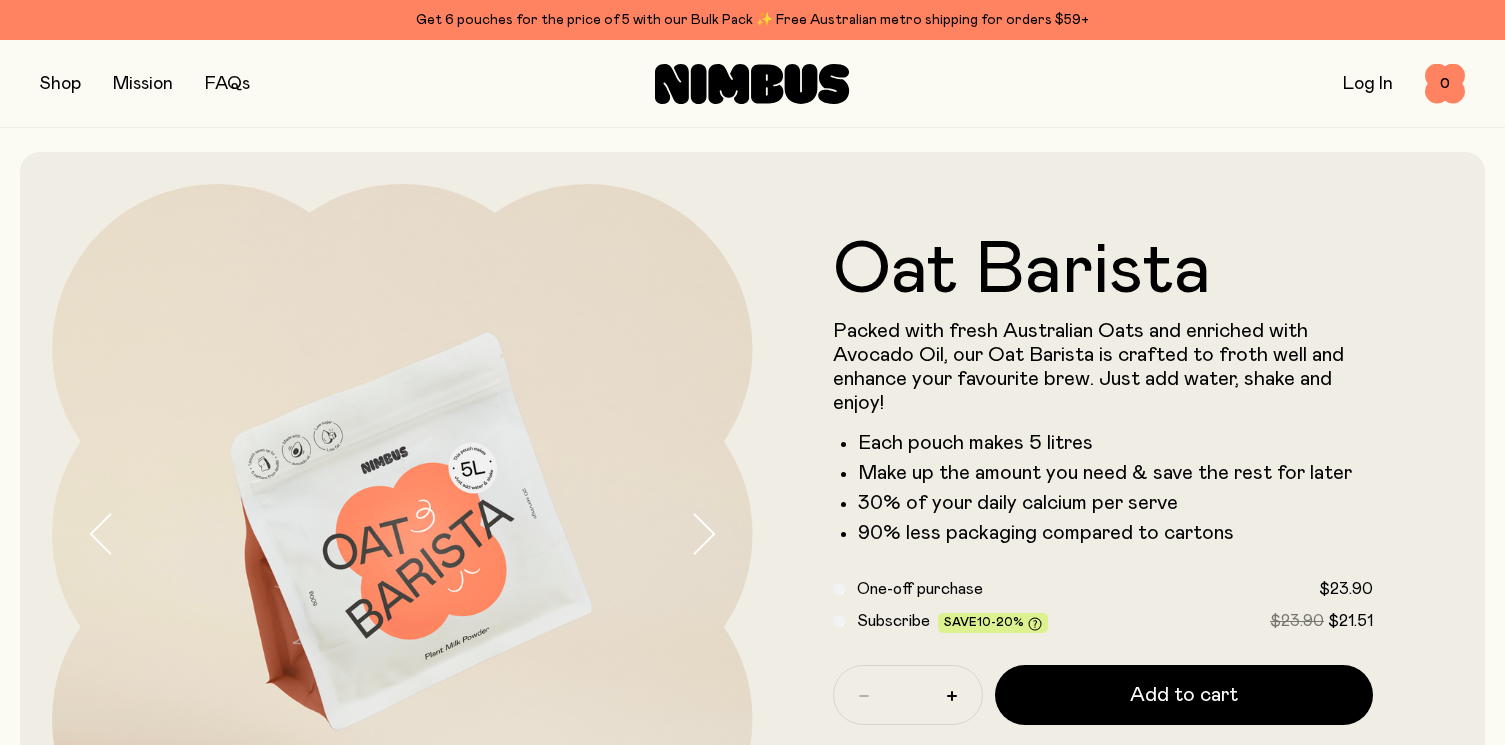 scroll, scrollTop: 0, scrollLeft: 0, axis: both 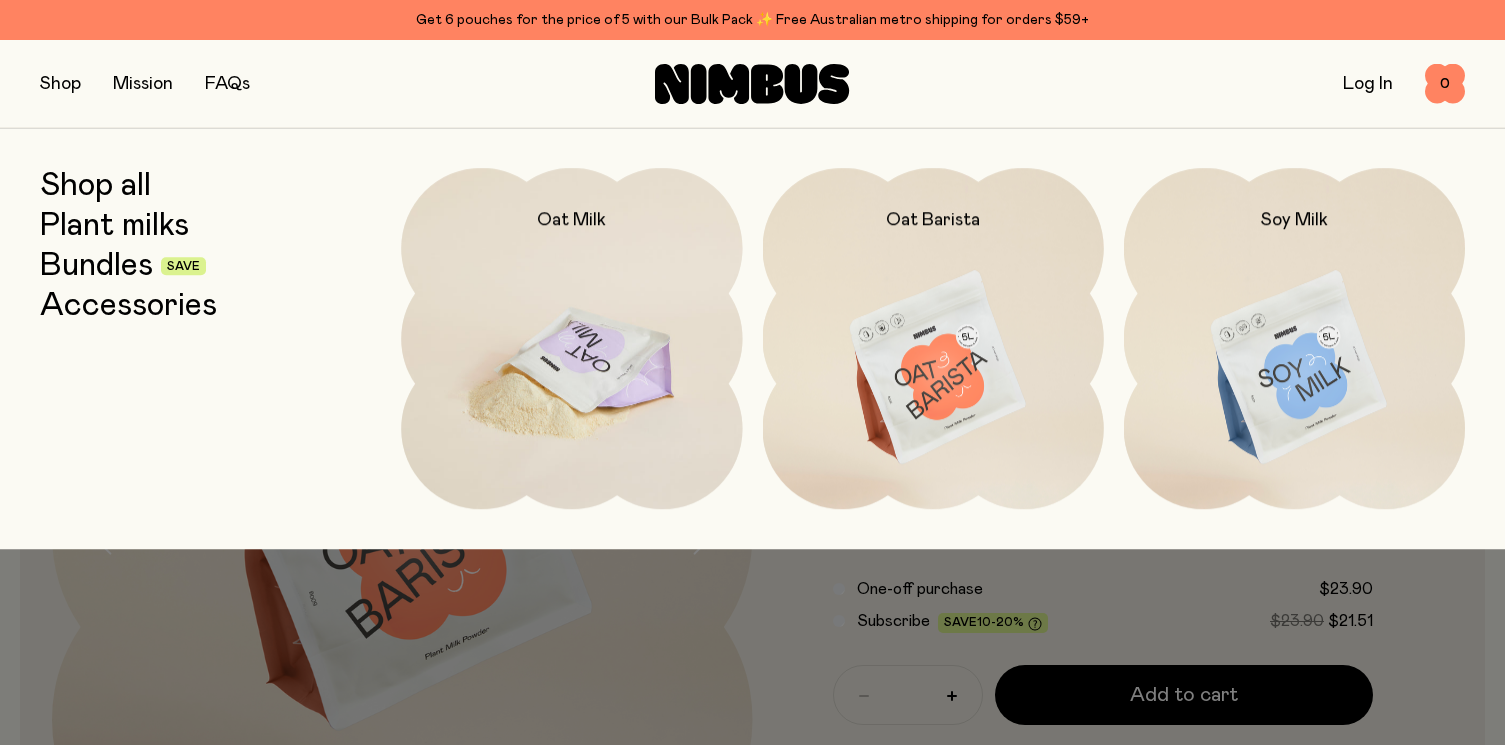 click at bounding box center (571, 368) 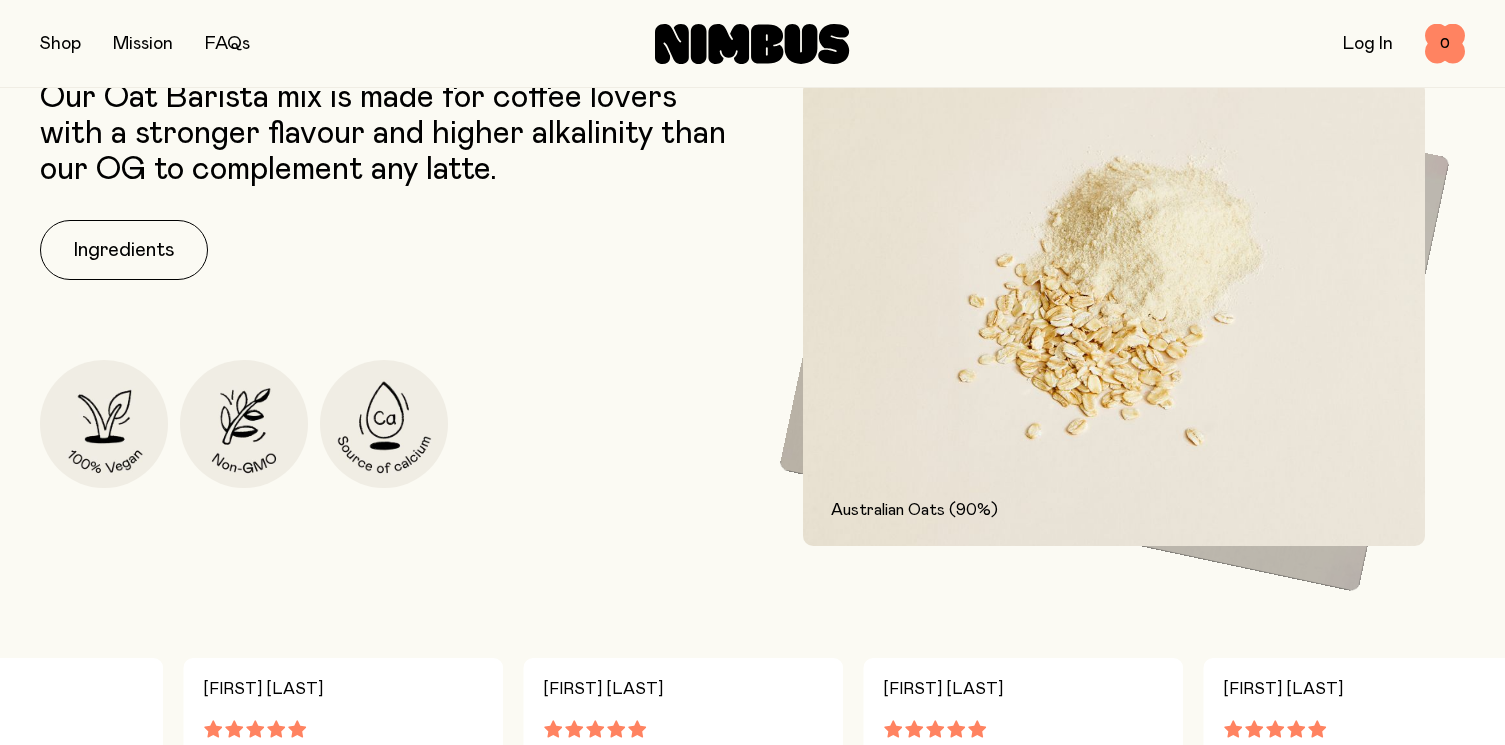 scroll, scrollTop: 1063, scrollLeft: 0, axis: vertical 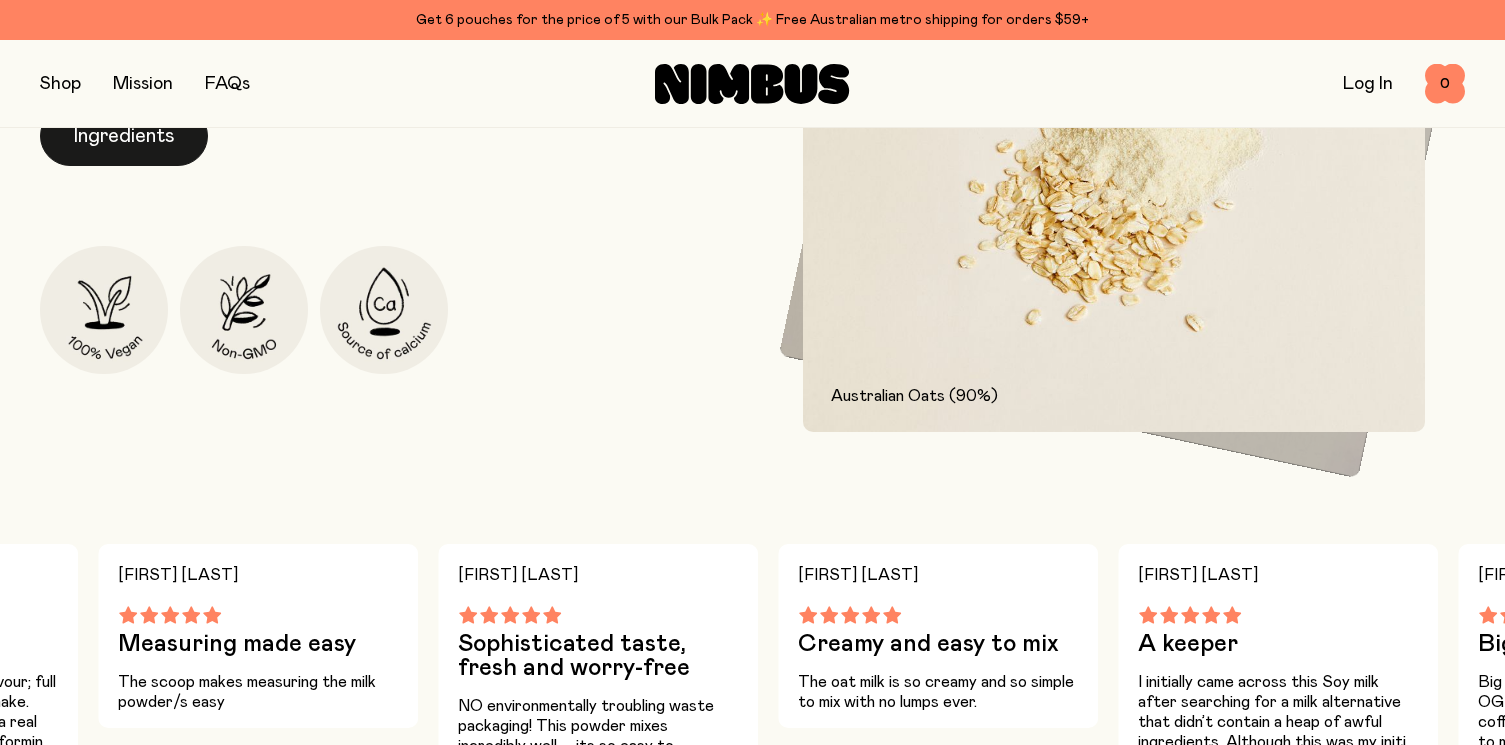 click on "Ingredients" at bounding box center (124, 136) 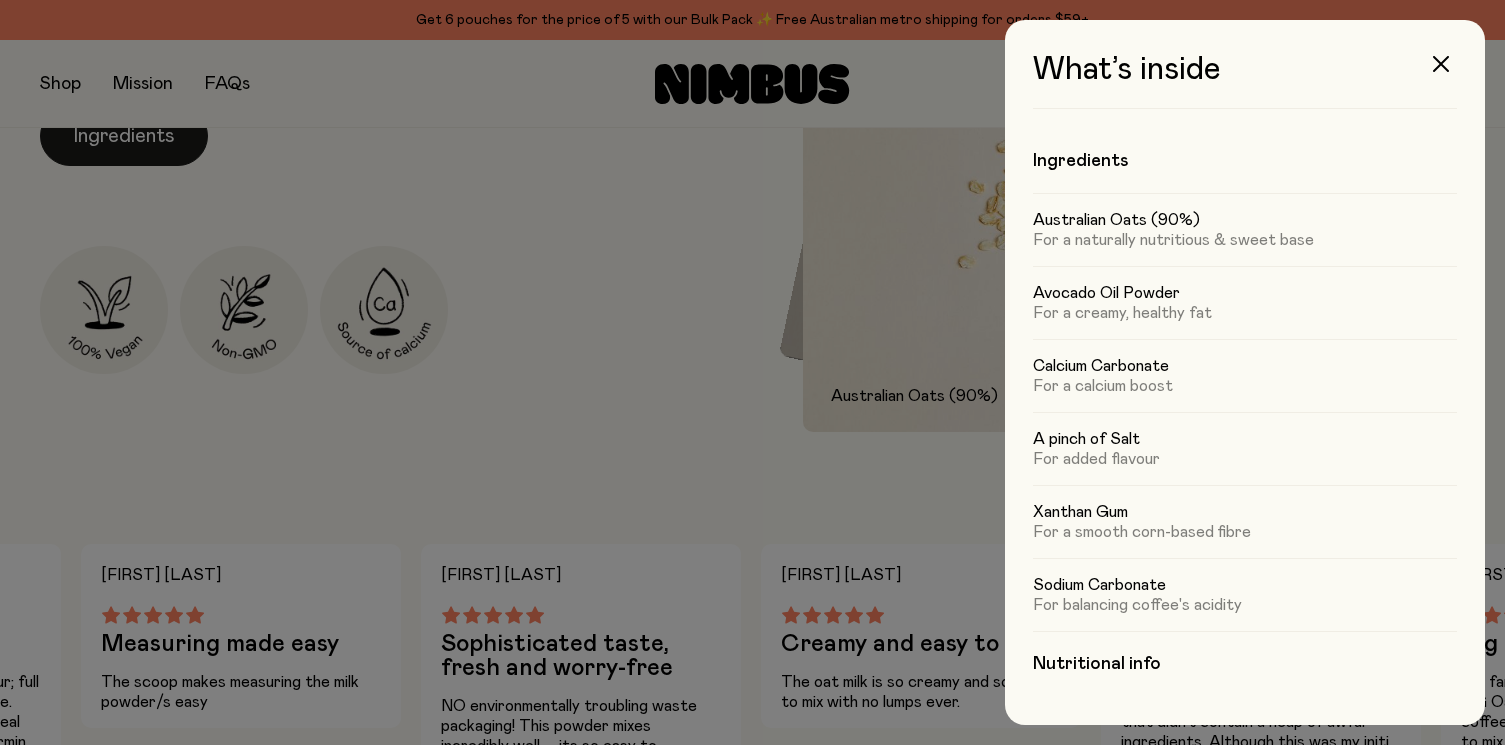 scroll, scrollTop: 0, scrollLeft: 0, axis: both 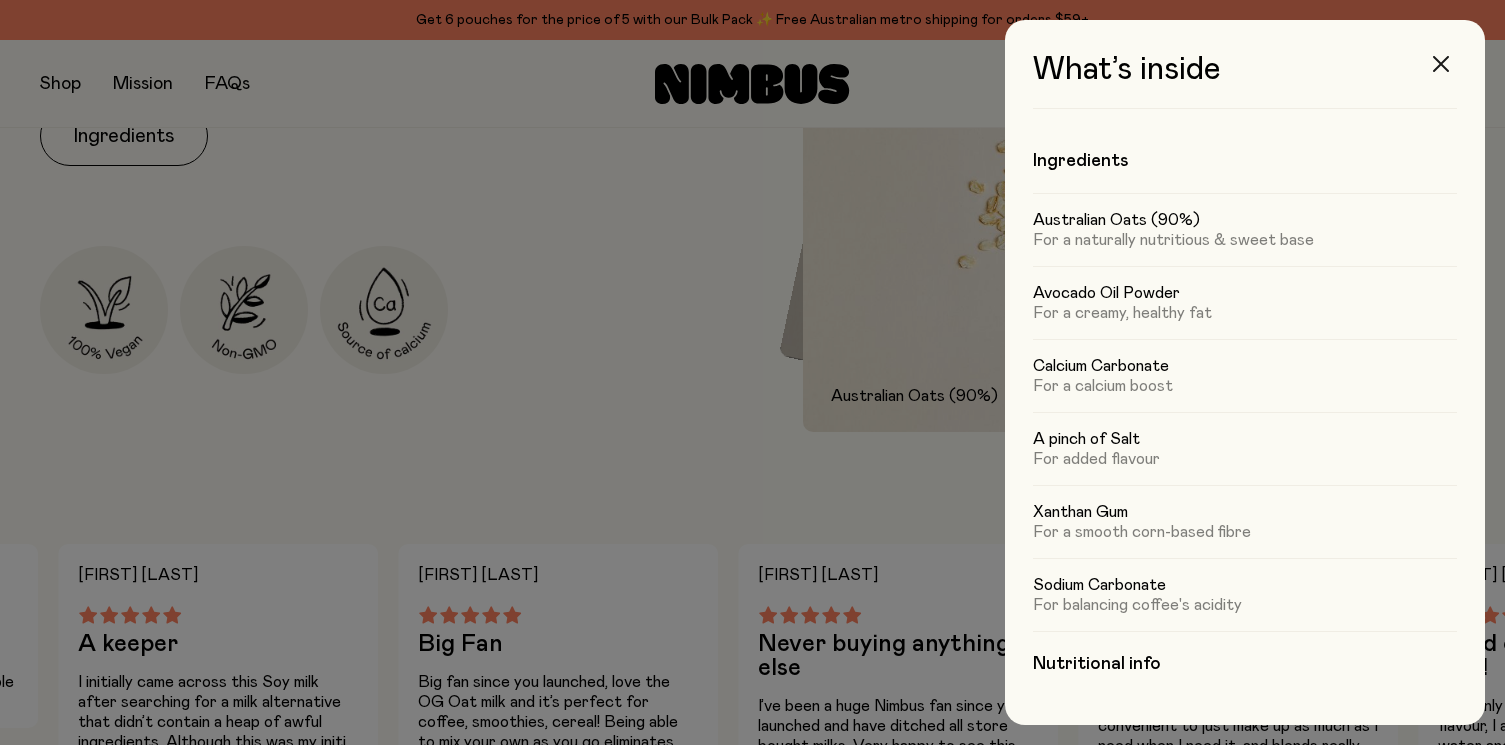 click 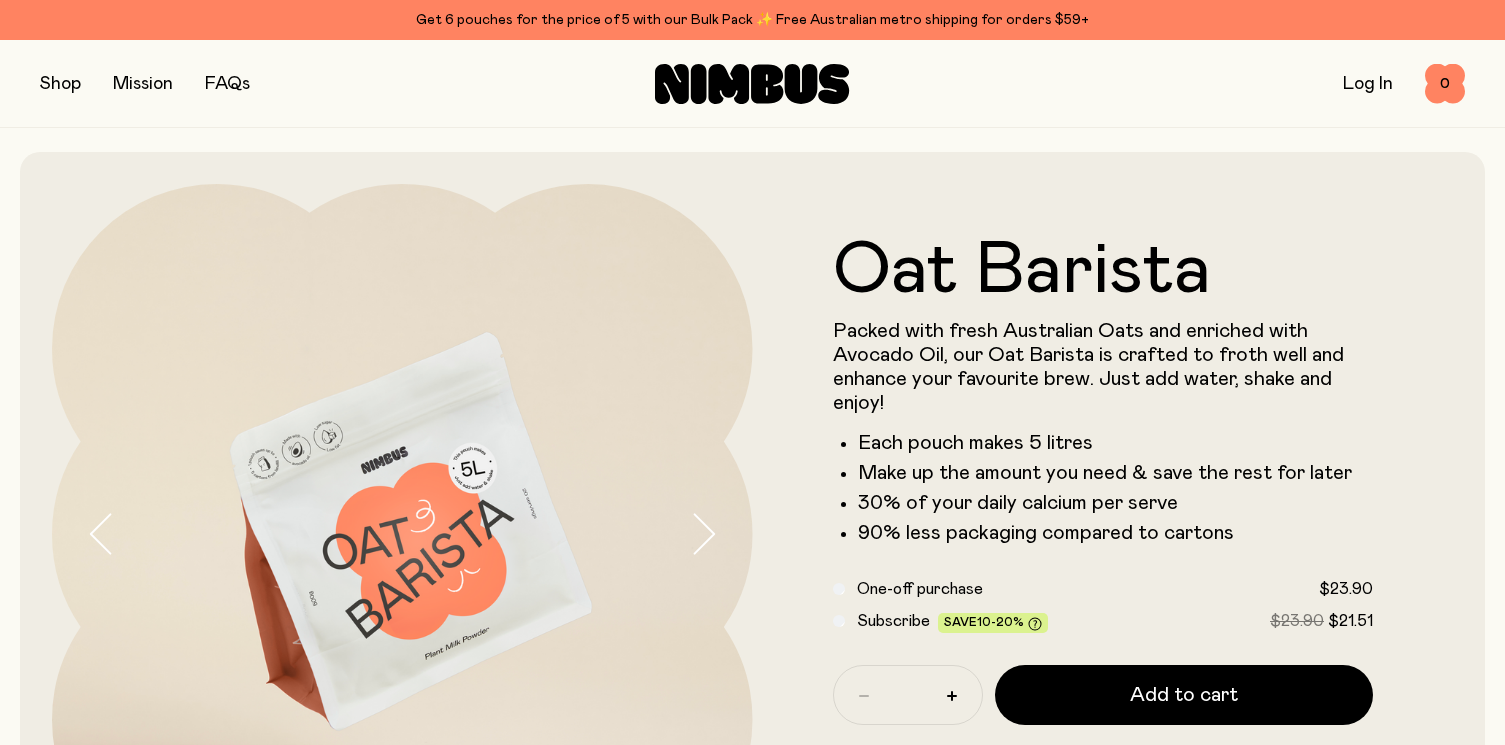 scroll, scrollTop: 0, scrollLeft: 0, axis: both 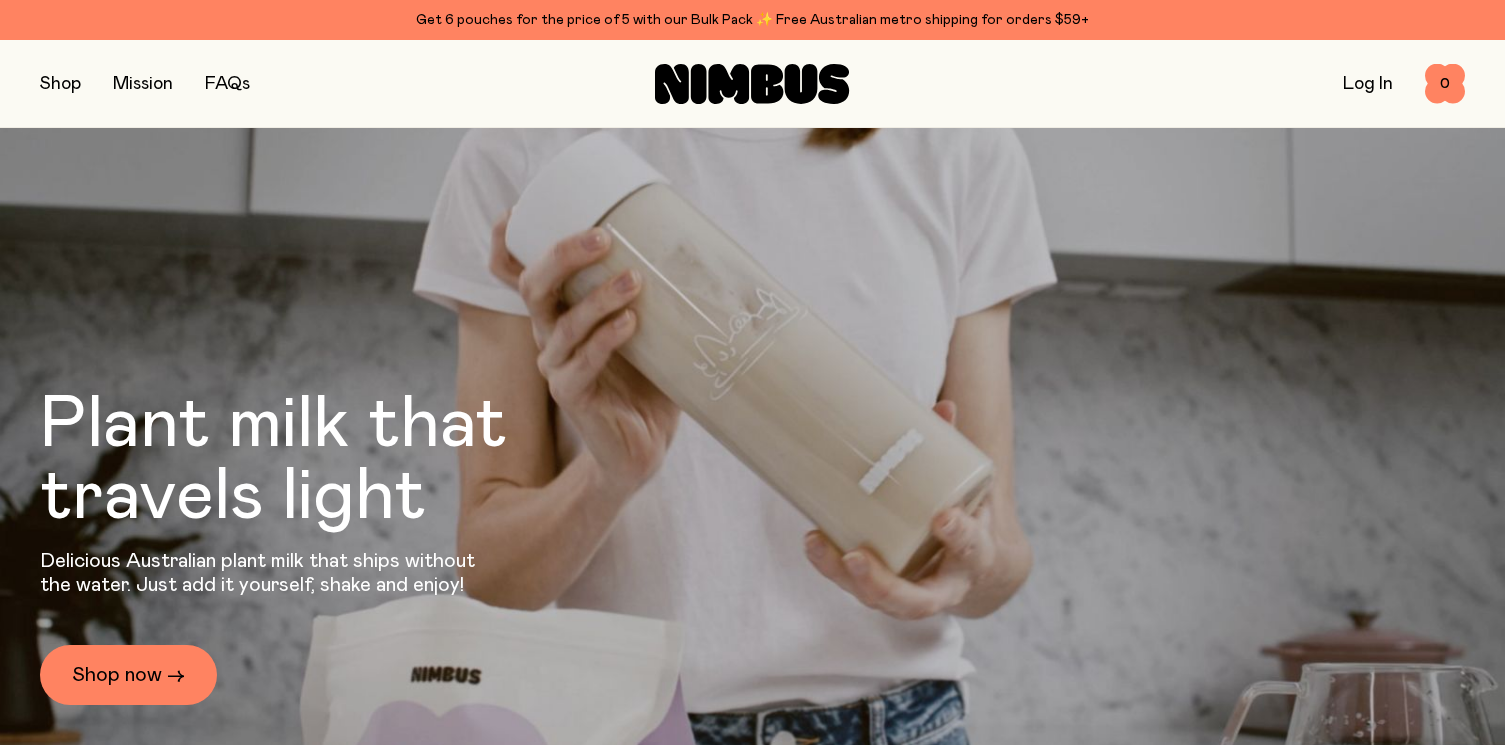 click at bounding box center [60, 84] 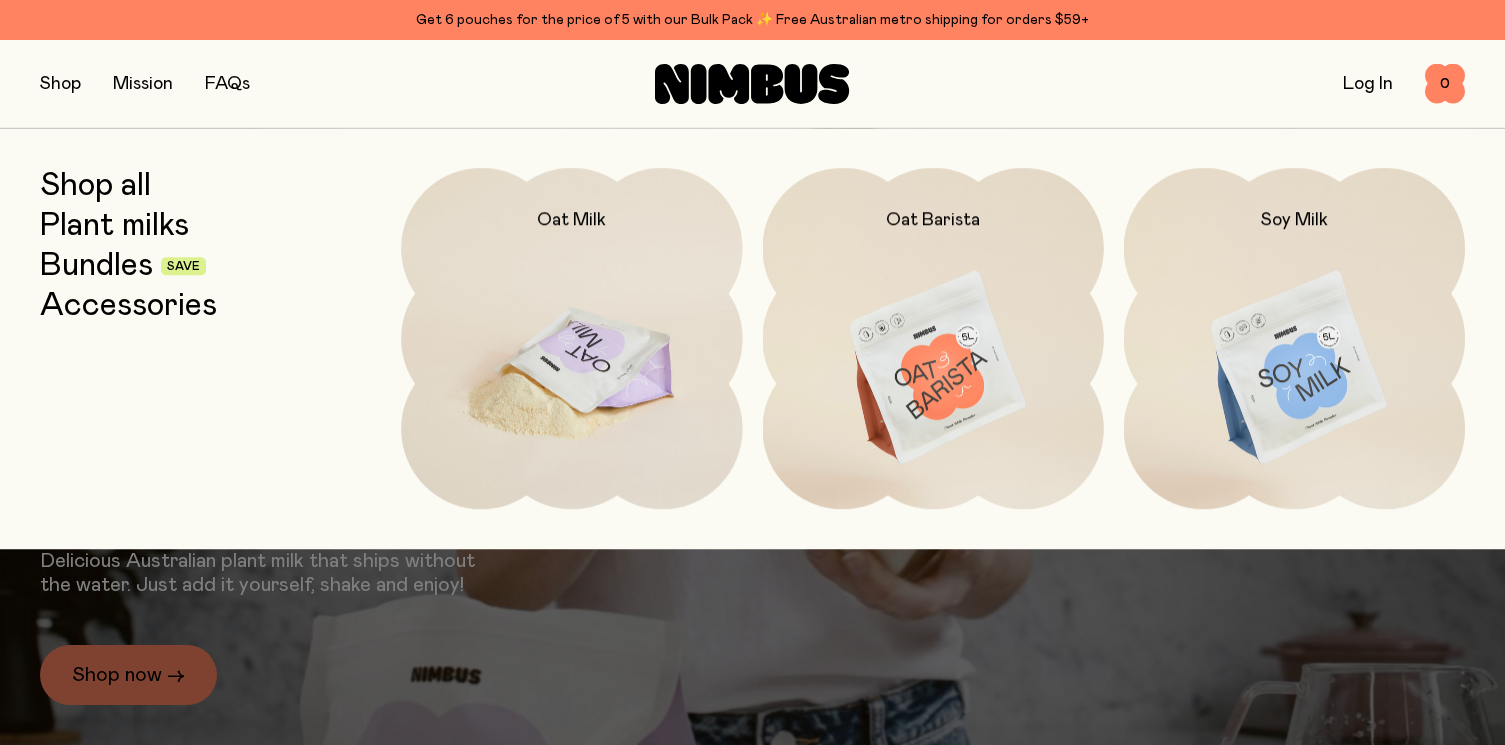 click at bounding box center [571, 368] 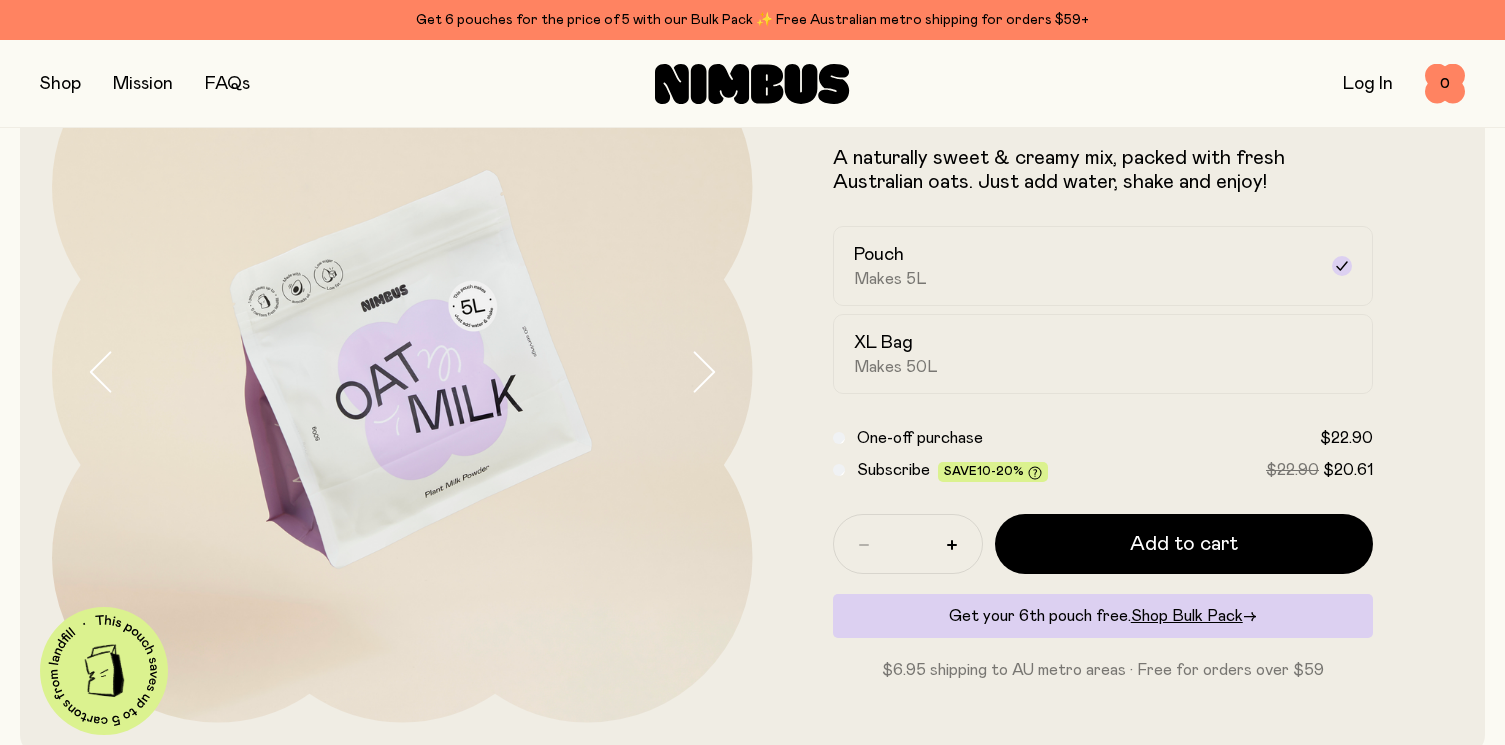 scroll, scrollTop: 186, scrollLeft: 0, axis: vertical 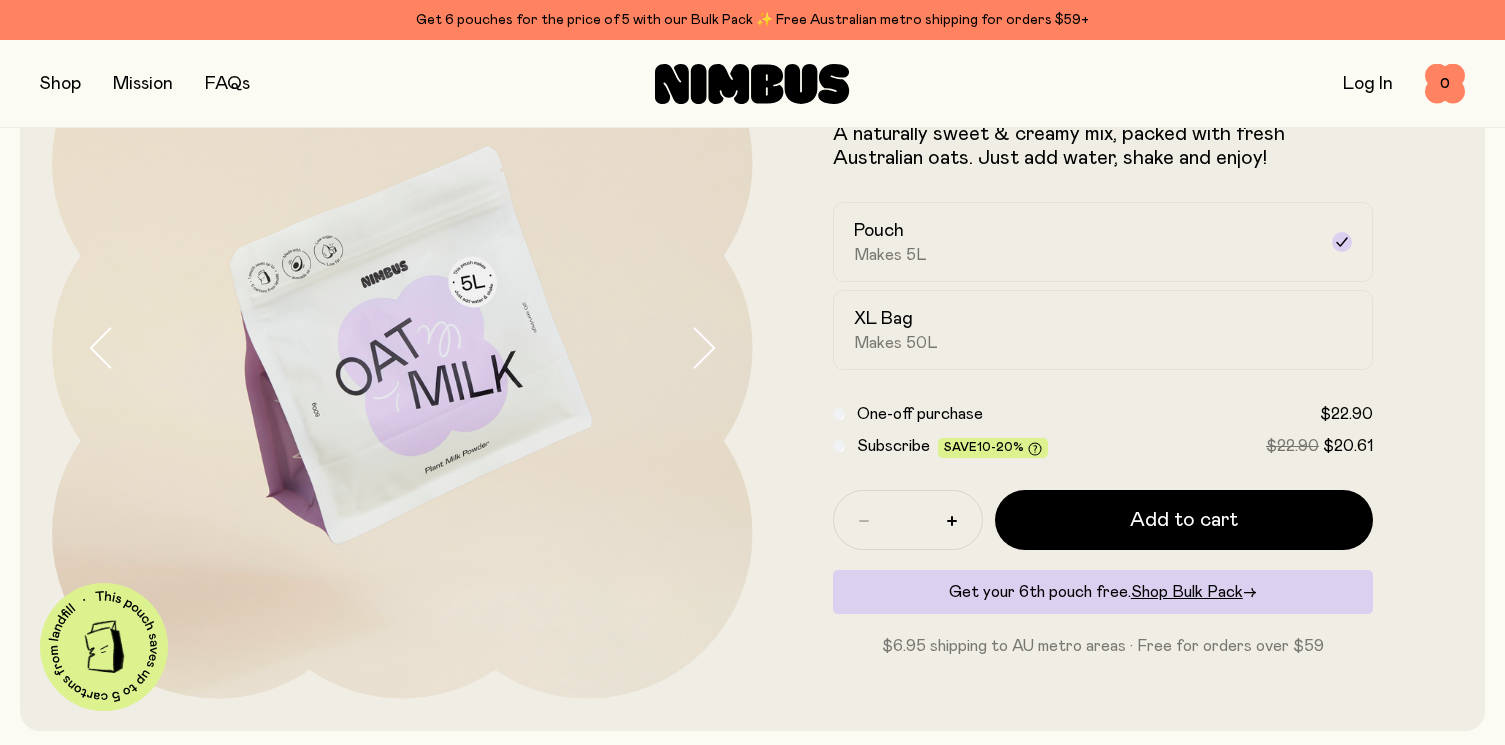 click at bounding box center (60, 84) 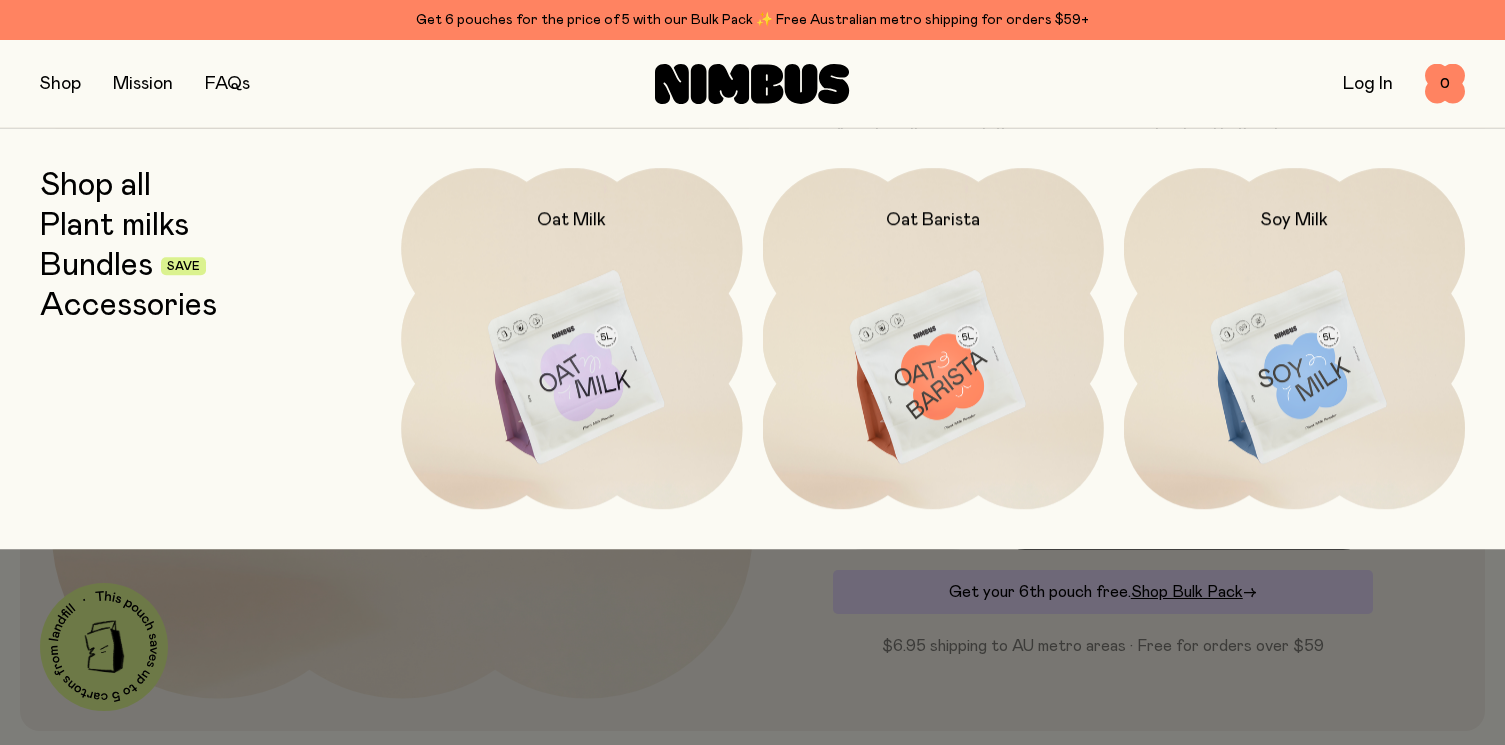click on "Shop all" at bounding box center (95, 186) 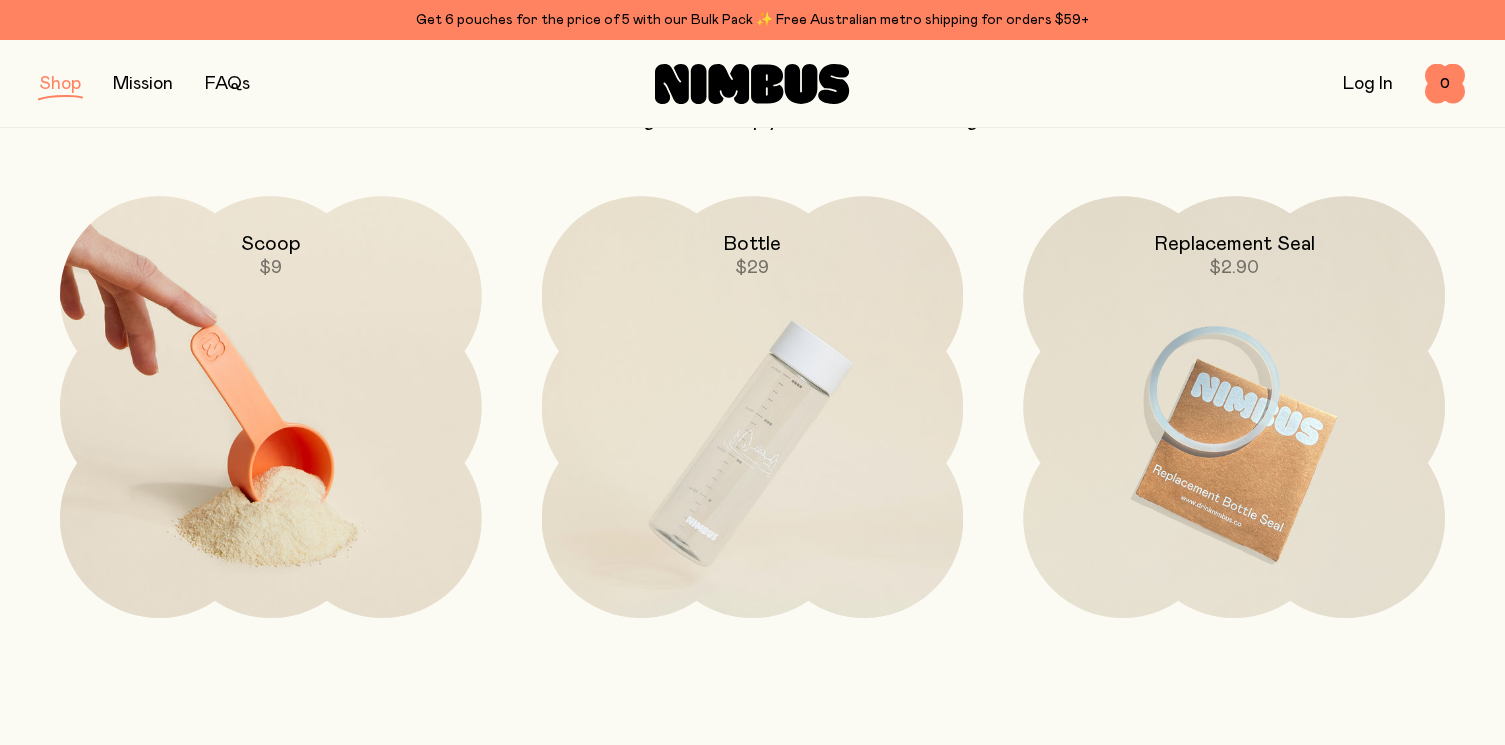 scroll, scrollTop: 3190, scrollLeft: 0, axis: vertical 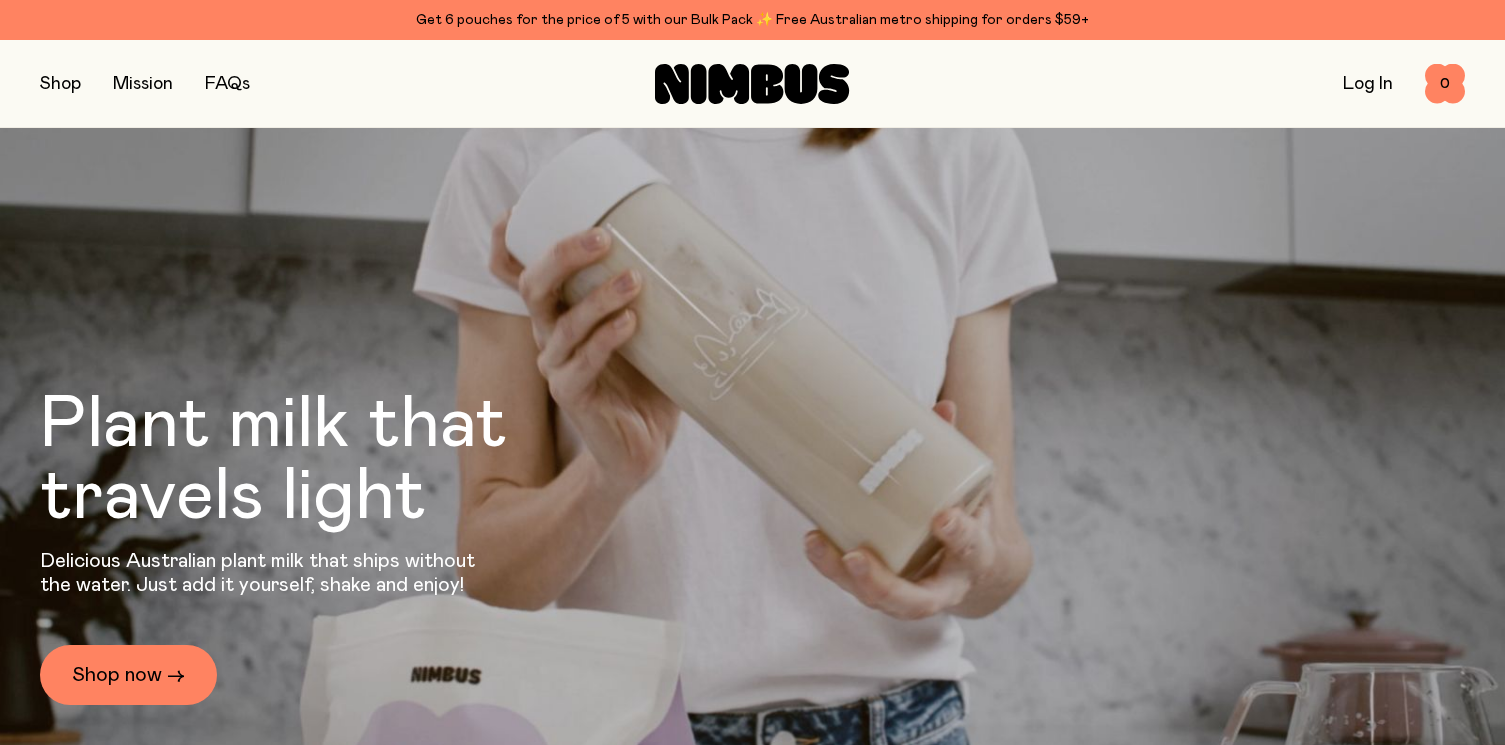 click at bounding box center (60, 84) 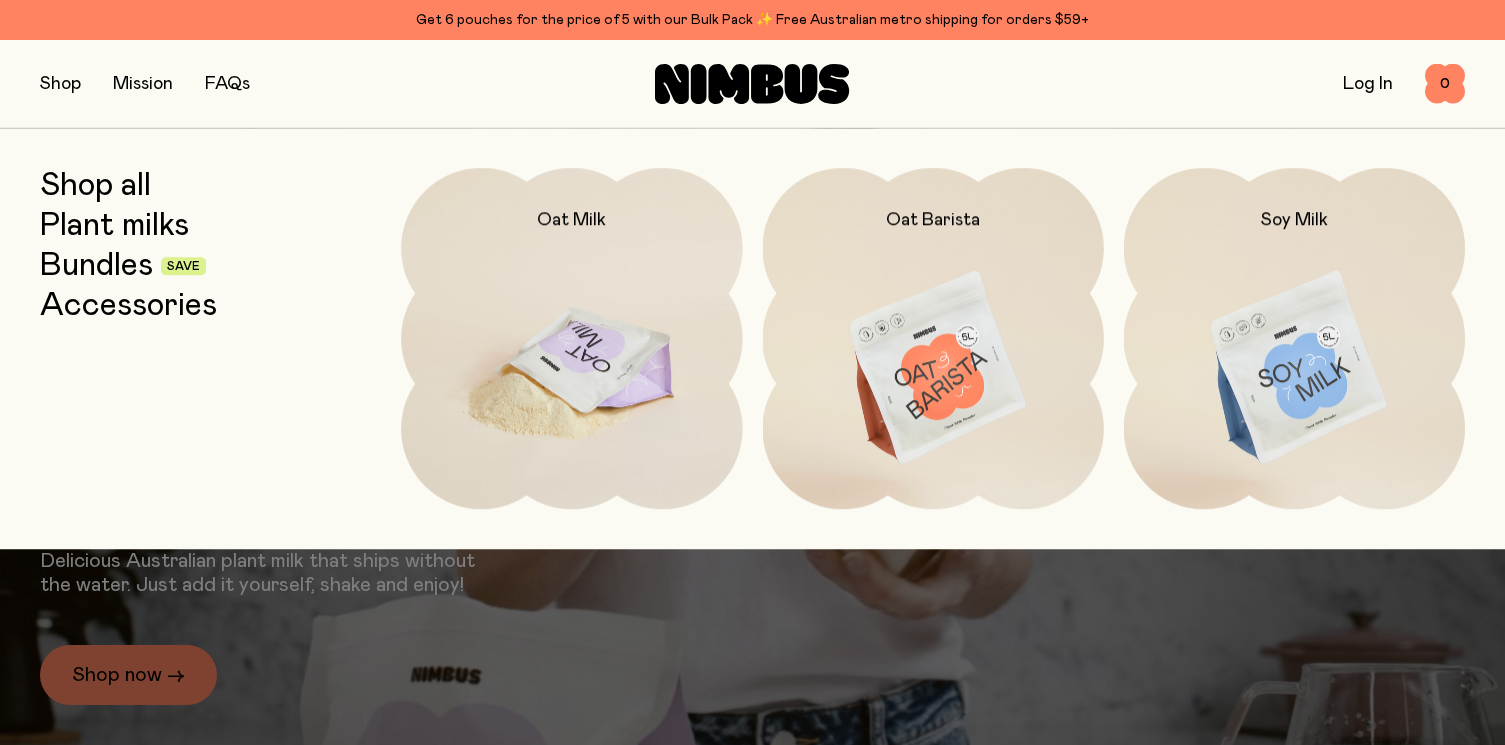 click at bounding box center (571, 368) 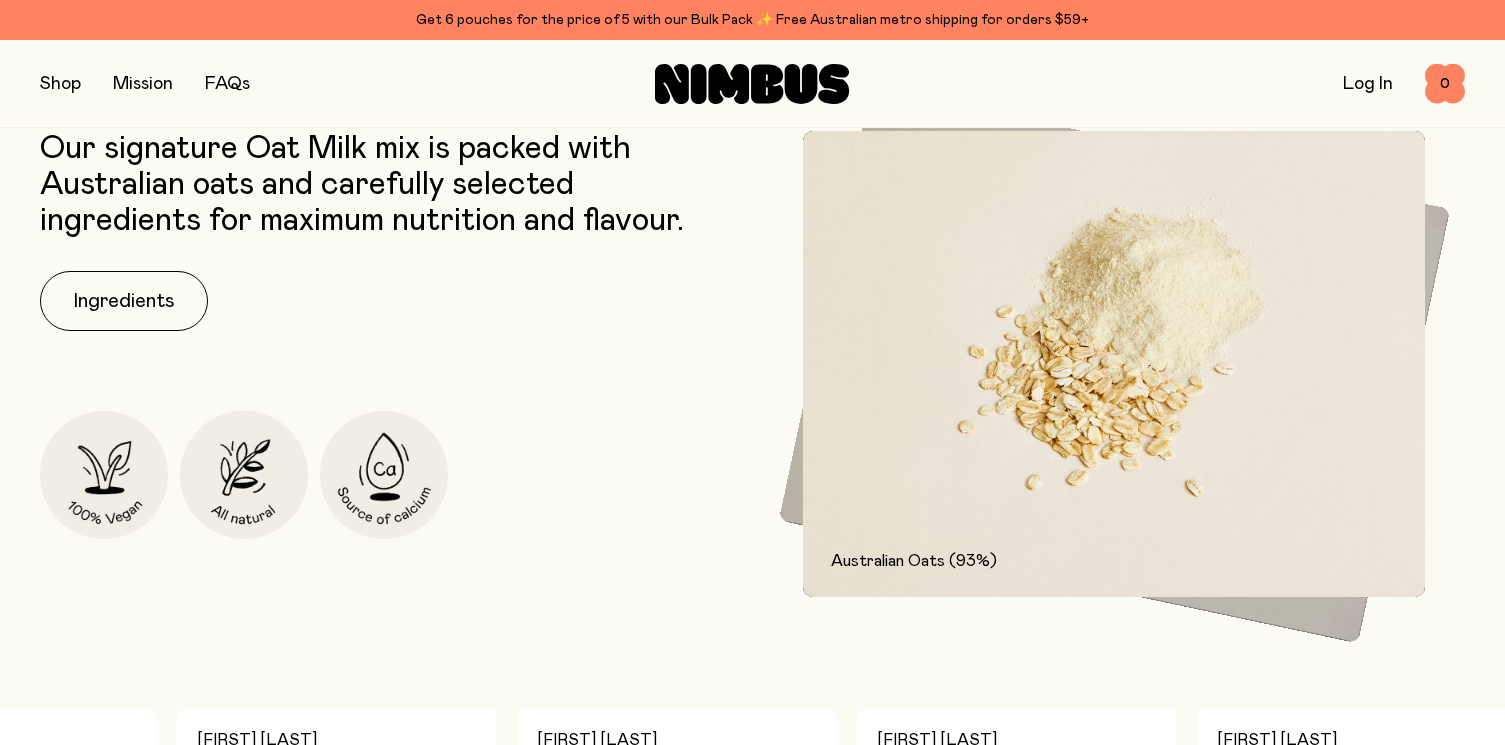 scroll, scrollTop: 936, scrollLeft: 0, axis: vertical 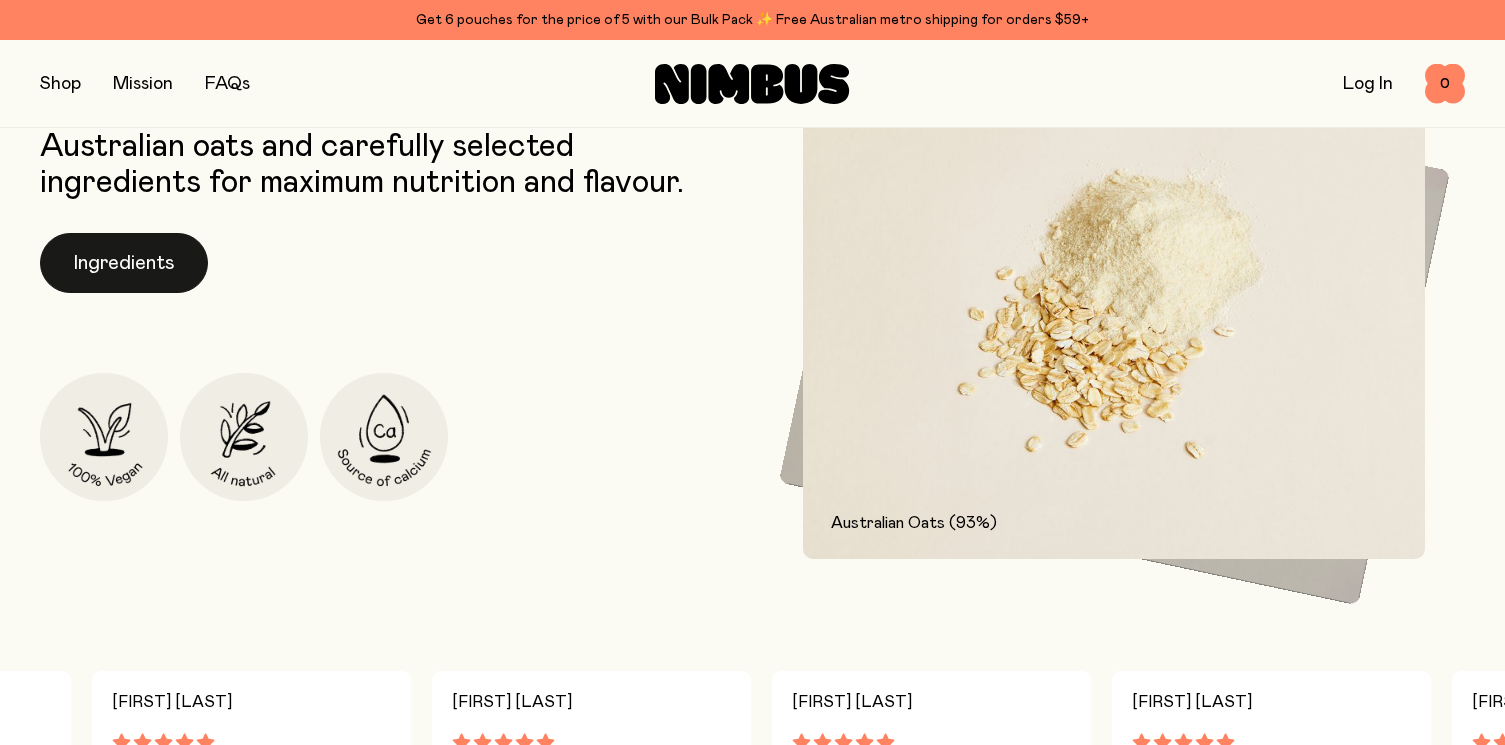 click on "Ingredients" at bounding box center (124, 263) 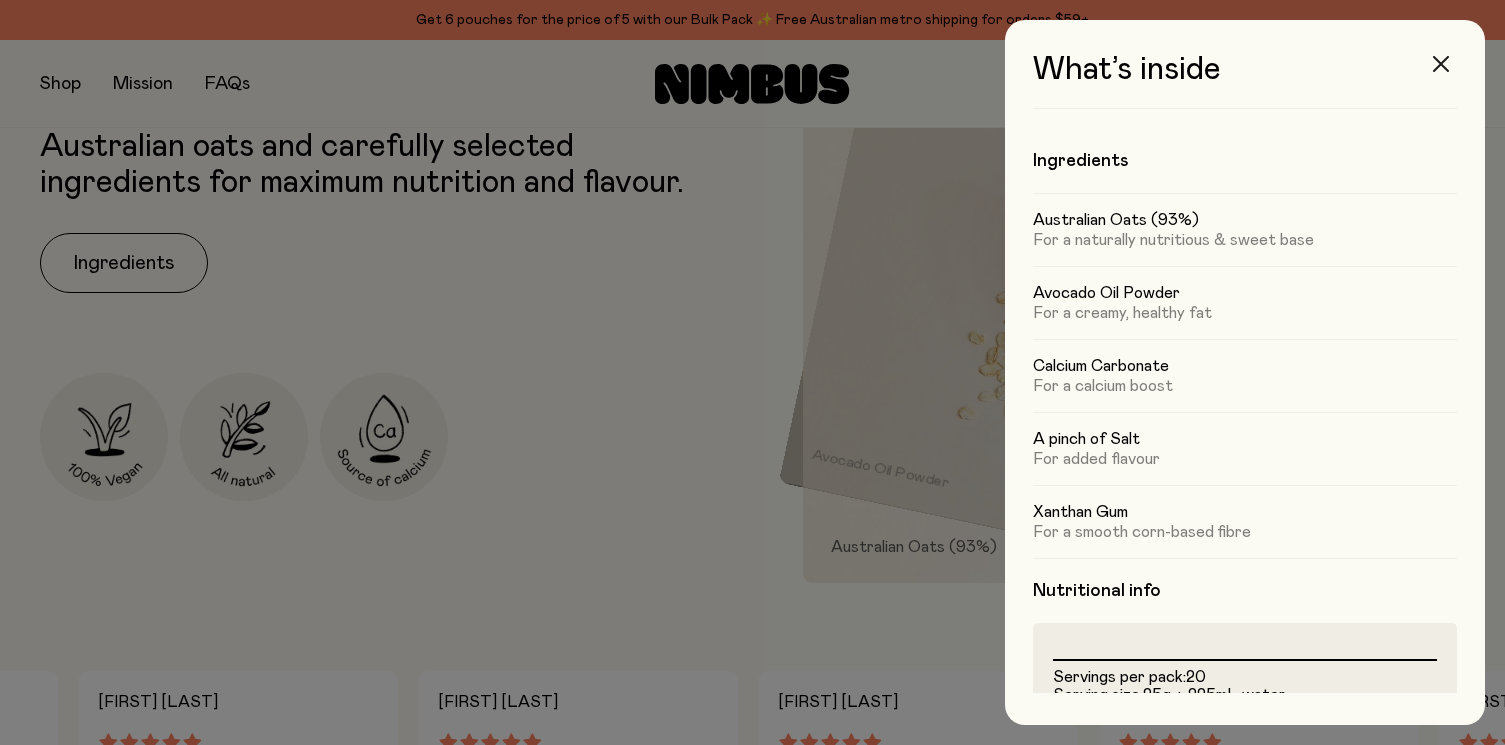 click at bounding box center [1441, 64] 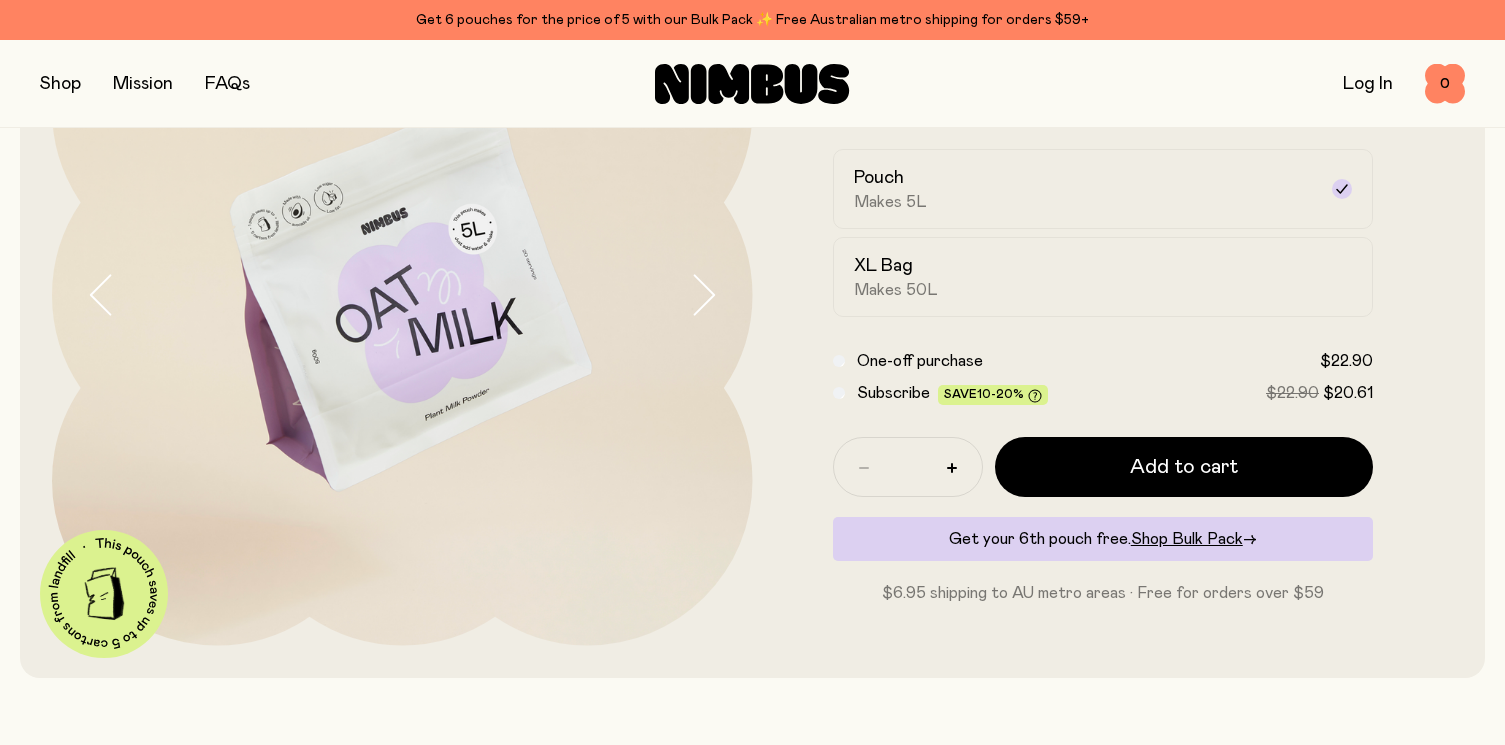 scroll, scrollTop: 240, scrollLeft: 0, axis: vertical 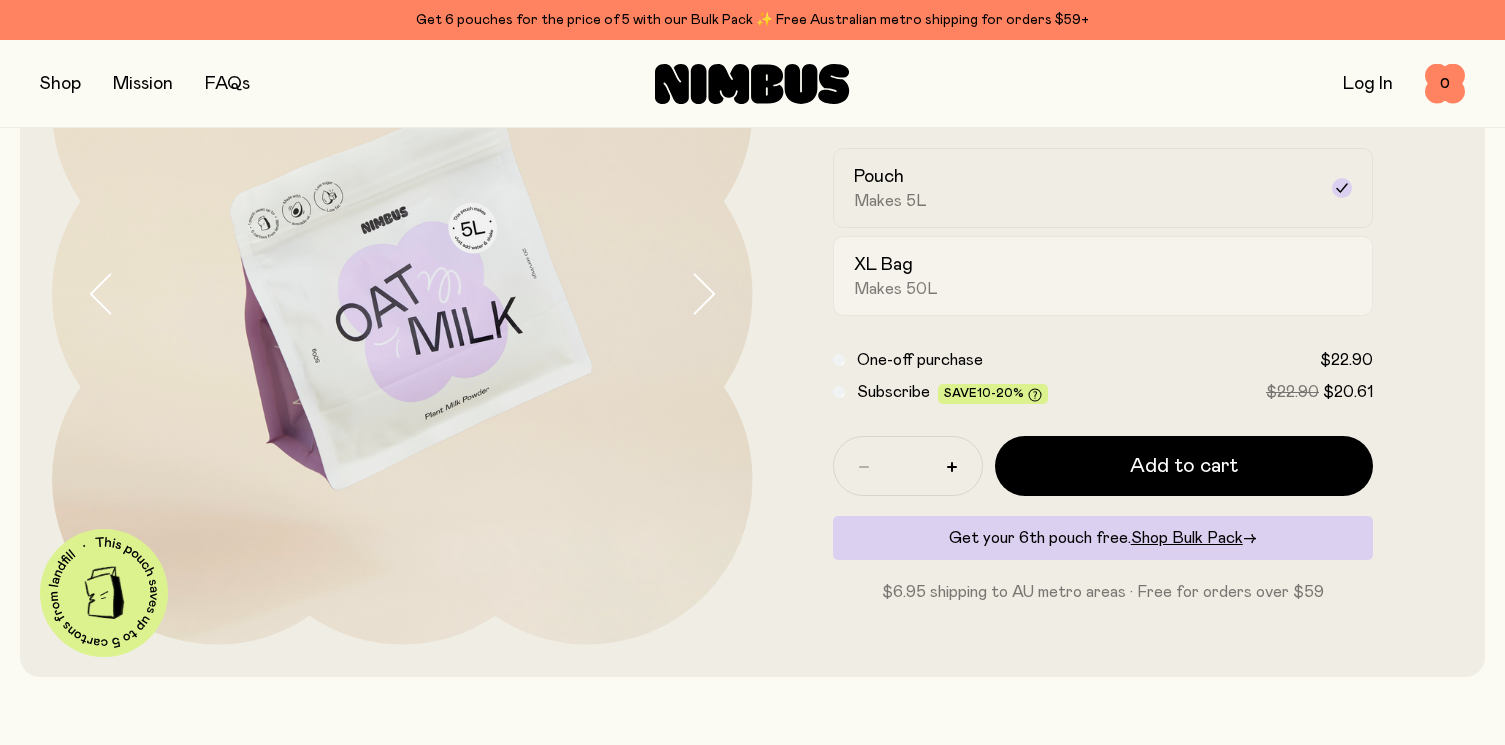 click on "XL Bag Makes 50L" at bounding box center [1085, 276] 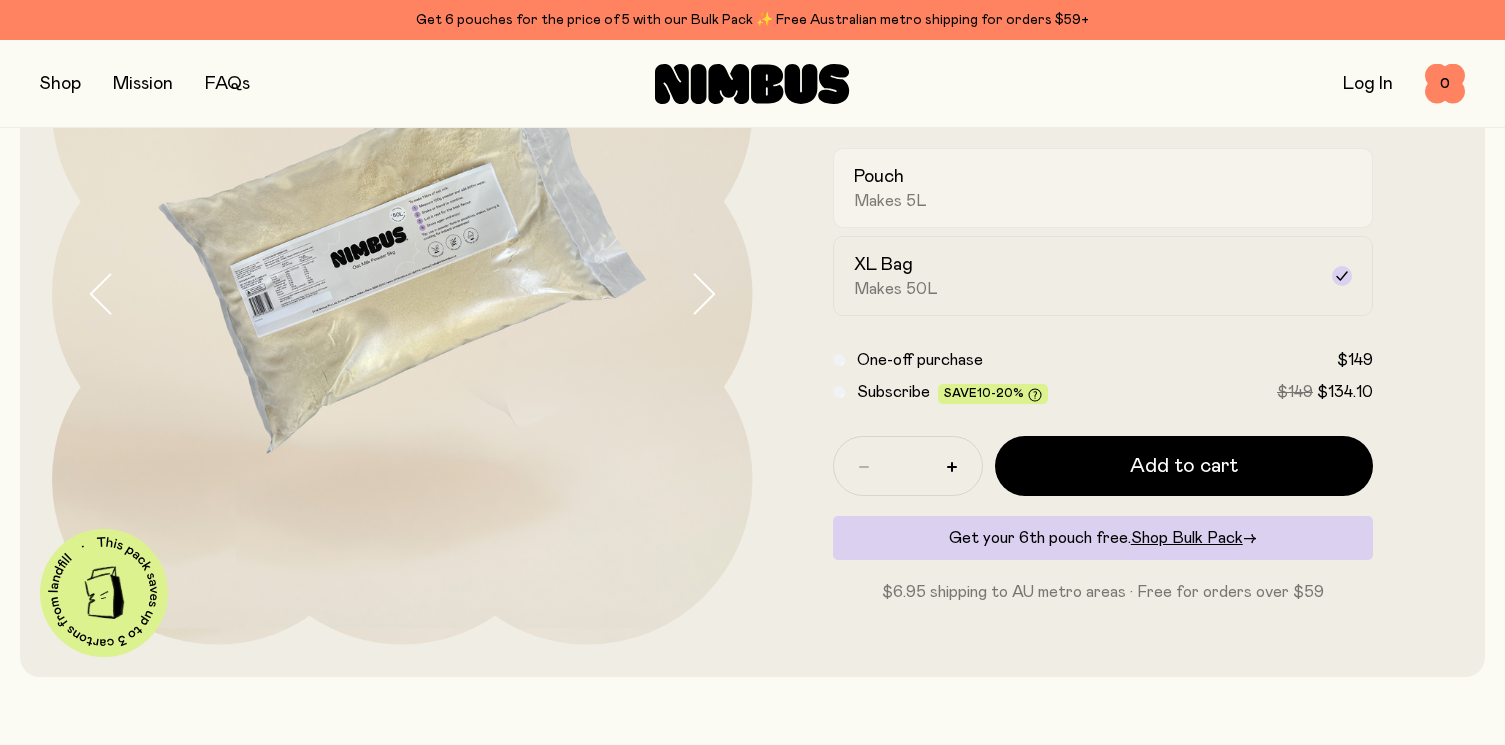 click on "Pouch Makes 5L" at bounding box center (1085, 188) 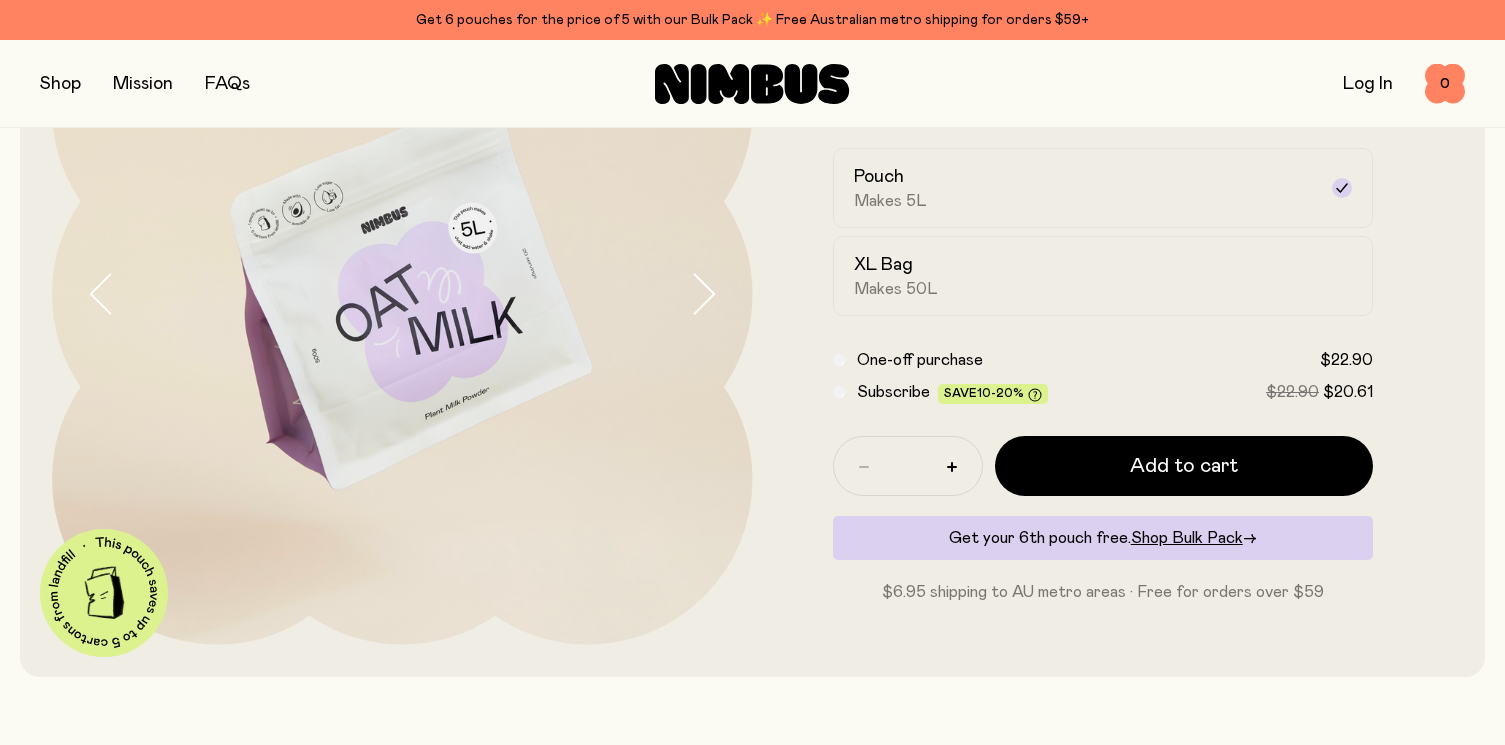 click at bounding box center (60, 84) 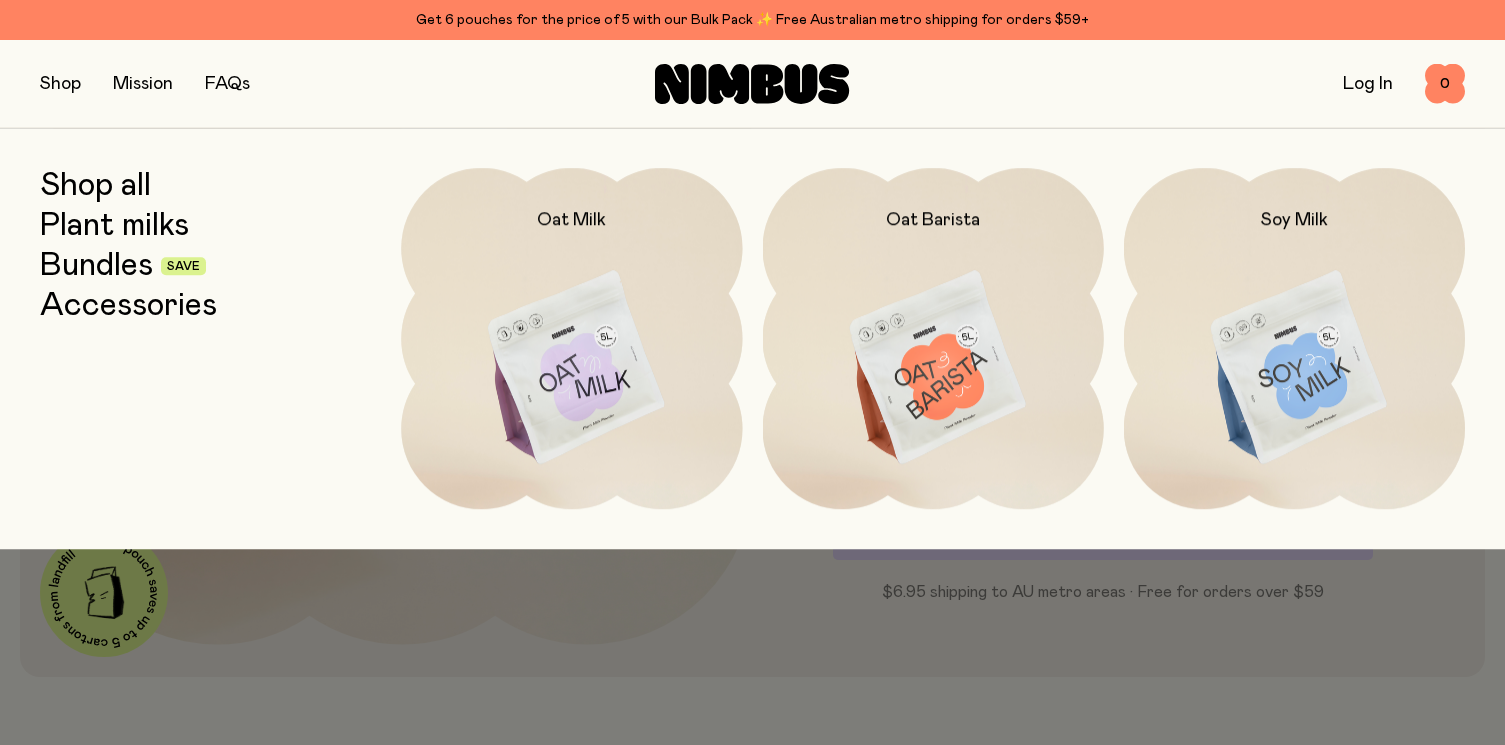 click on "Bundles" at bounding box center (96, 266) 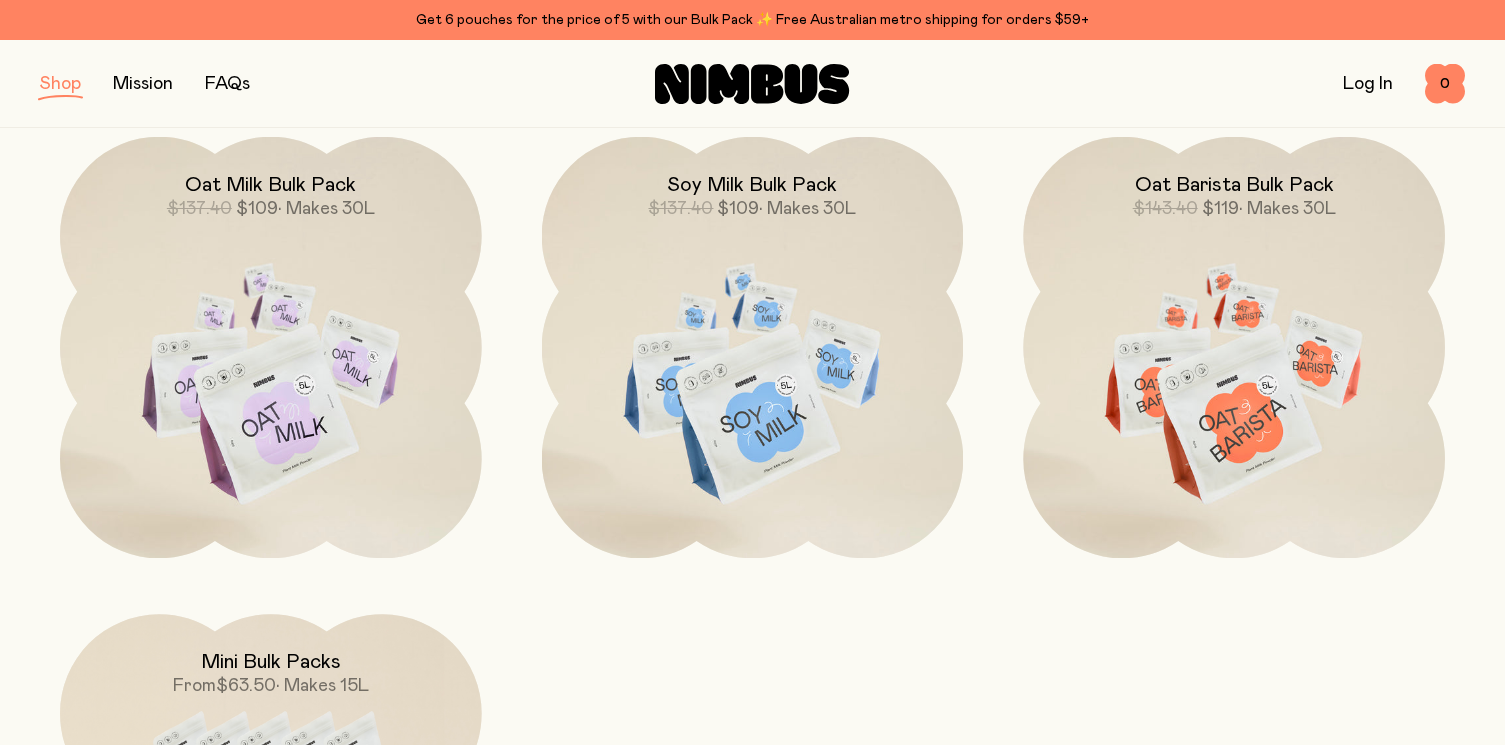 scroll, scrollTop: 765, scrollLeft: 0, axis: vertical 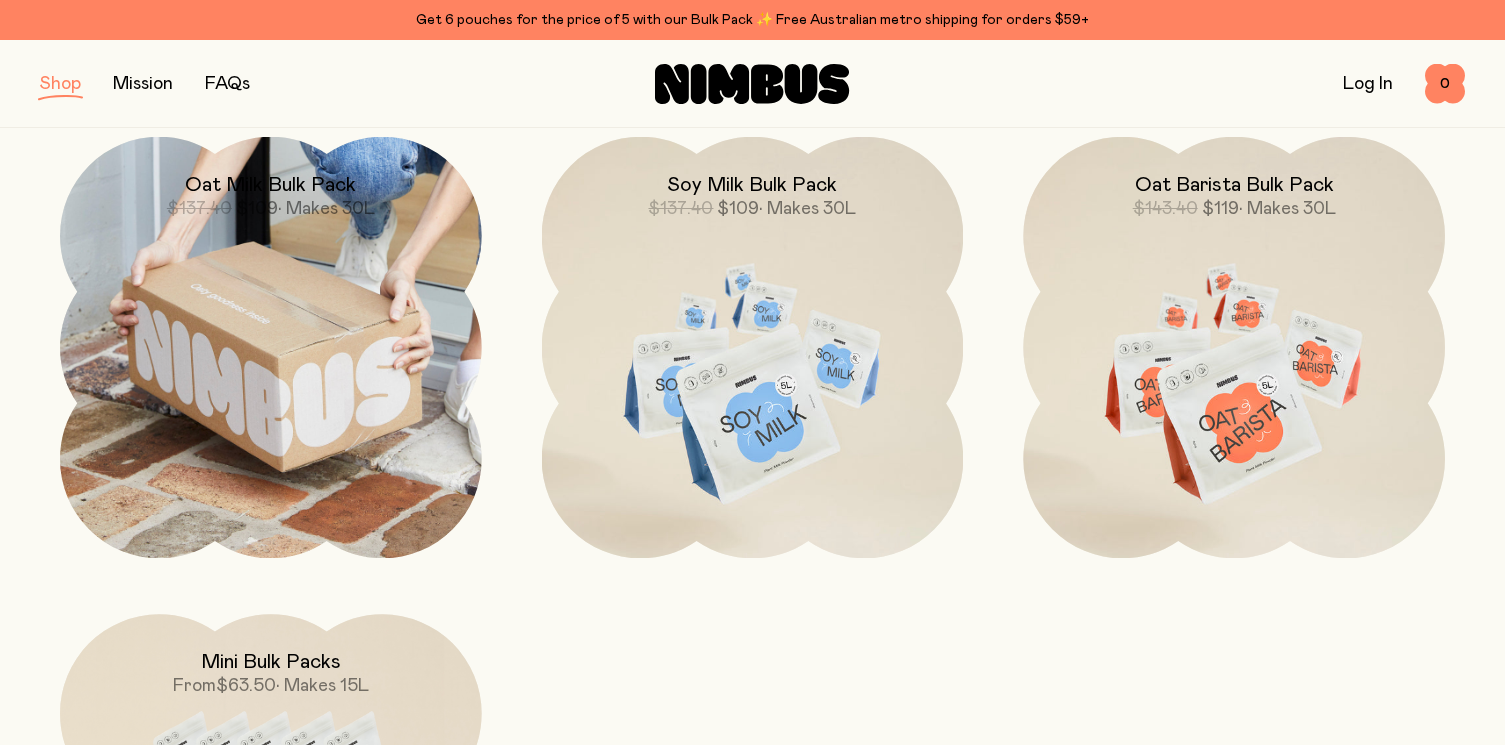 click at bounding box center (271, 348) 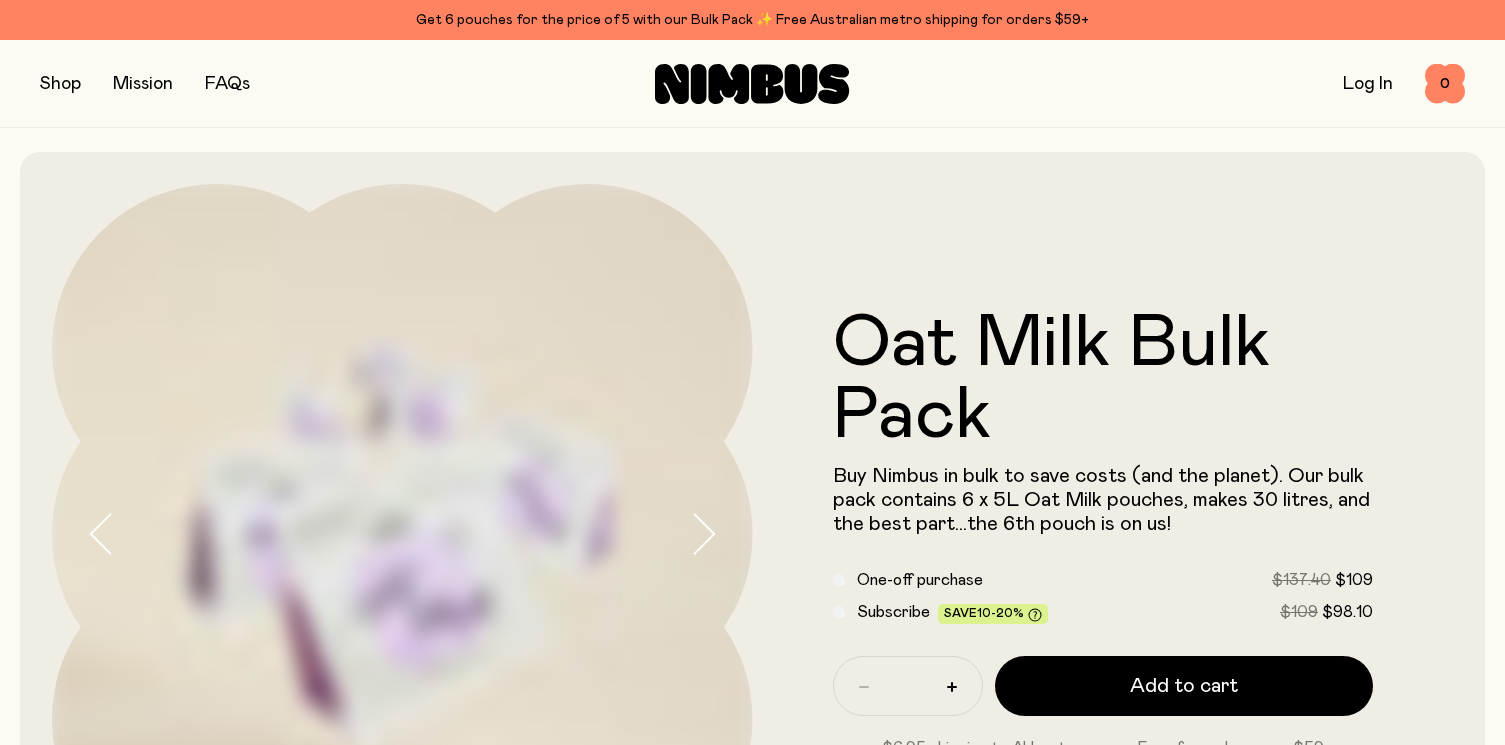 scroll, scrollTop: 0, scrollLeft: 0, axis: both 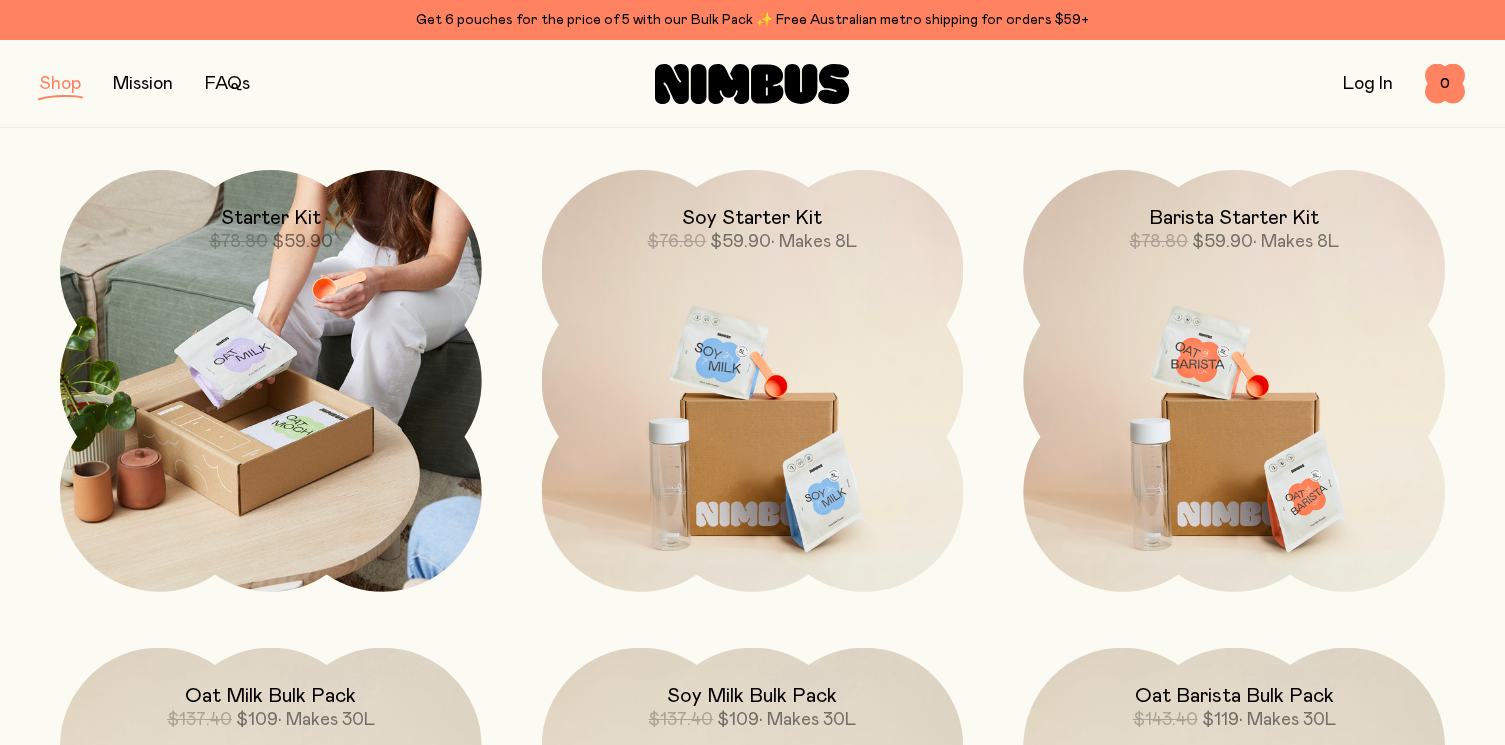 click at bounding box center (271, 381) 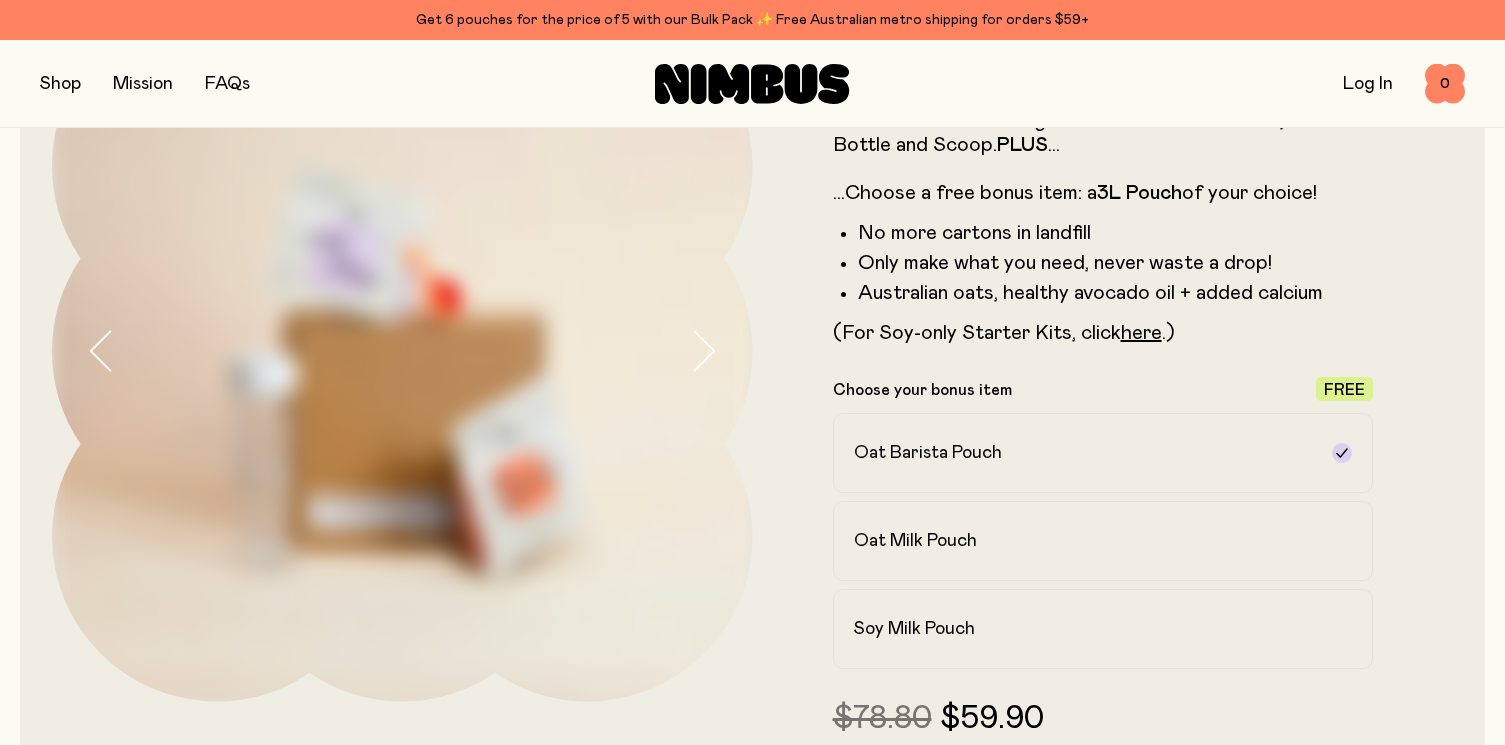 scroll, scrollTop: 185, scrollLeft: 0, axis: vertical 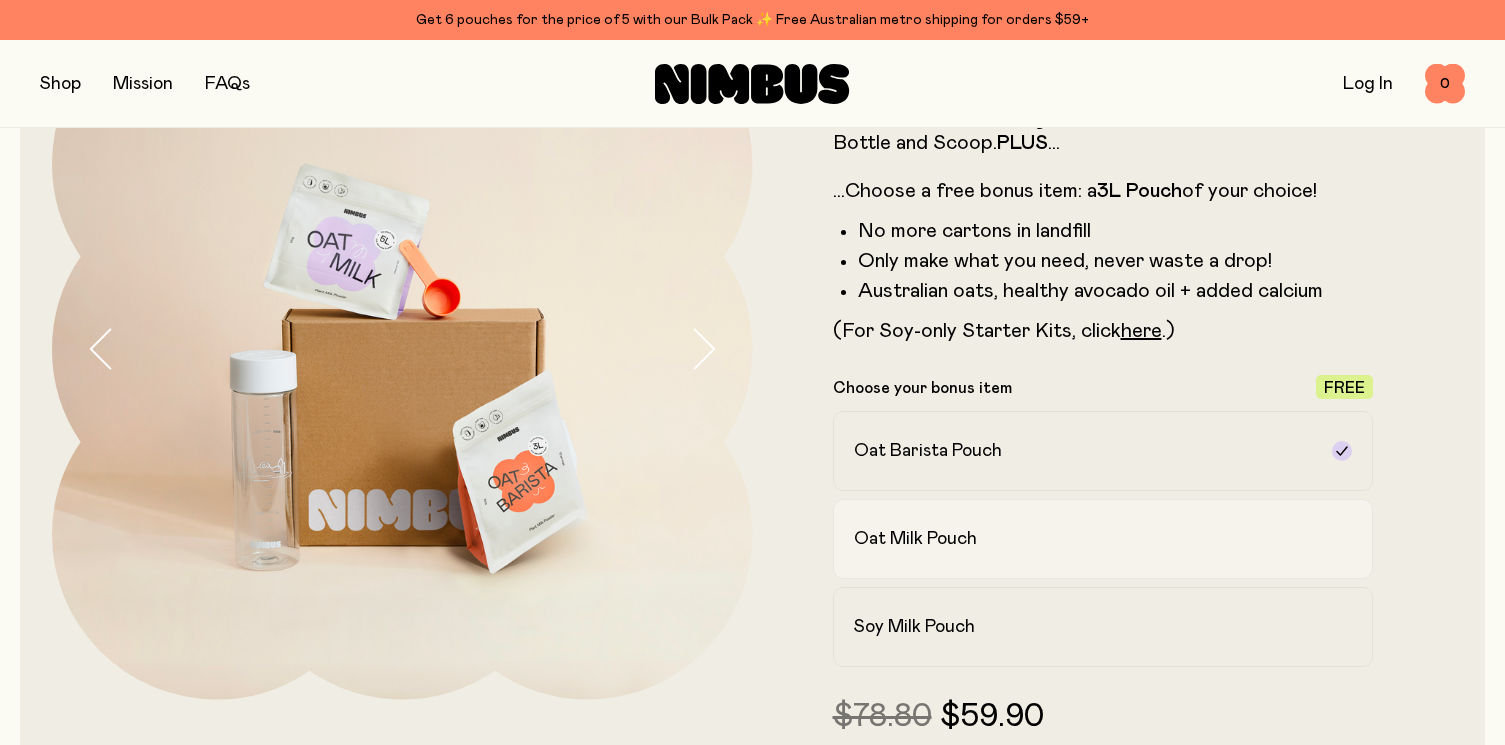 click on "Oat Milk Pouch" at bounding box center (915, 539) 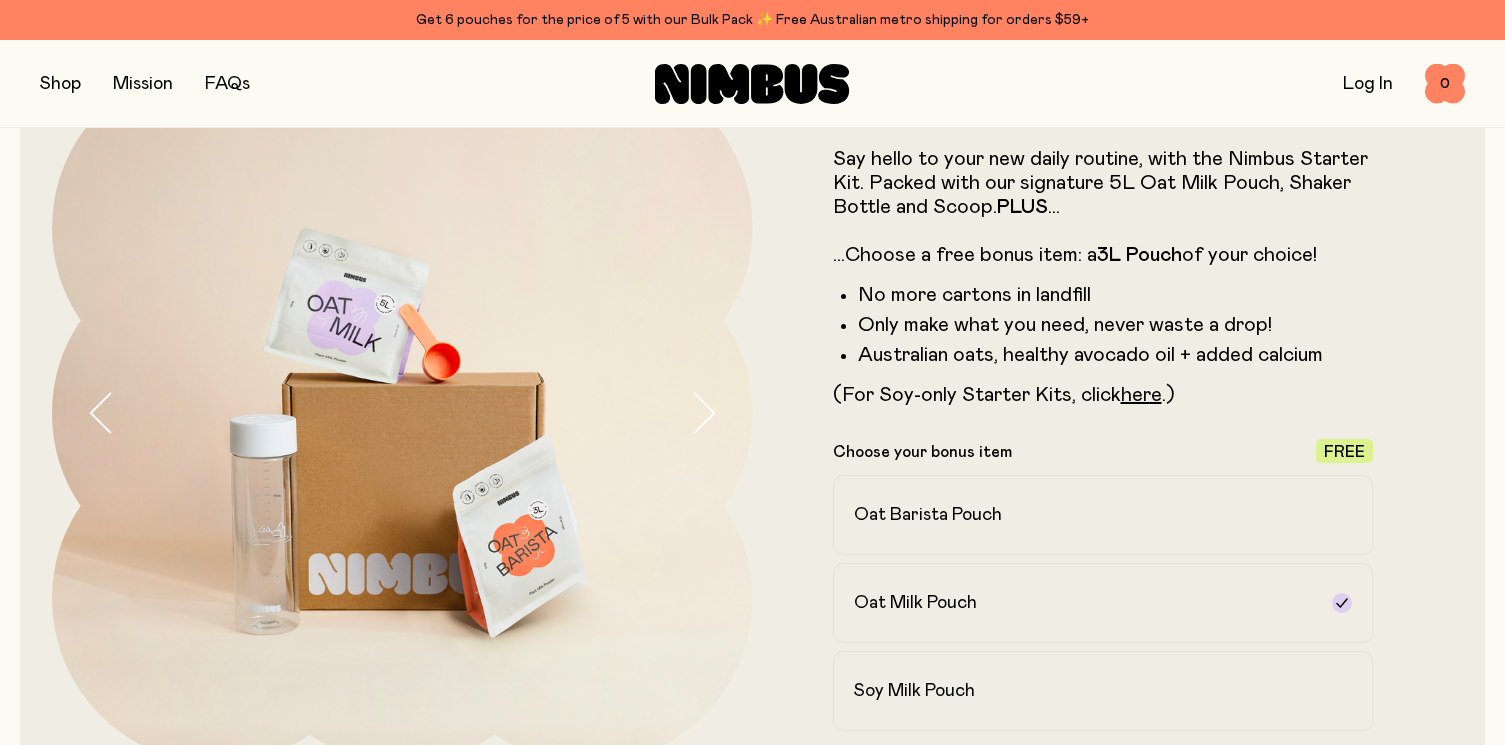 scroll, scrollTop: 198, scrollLeft: 0, axis: vertical 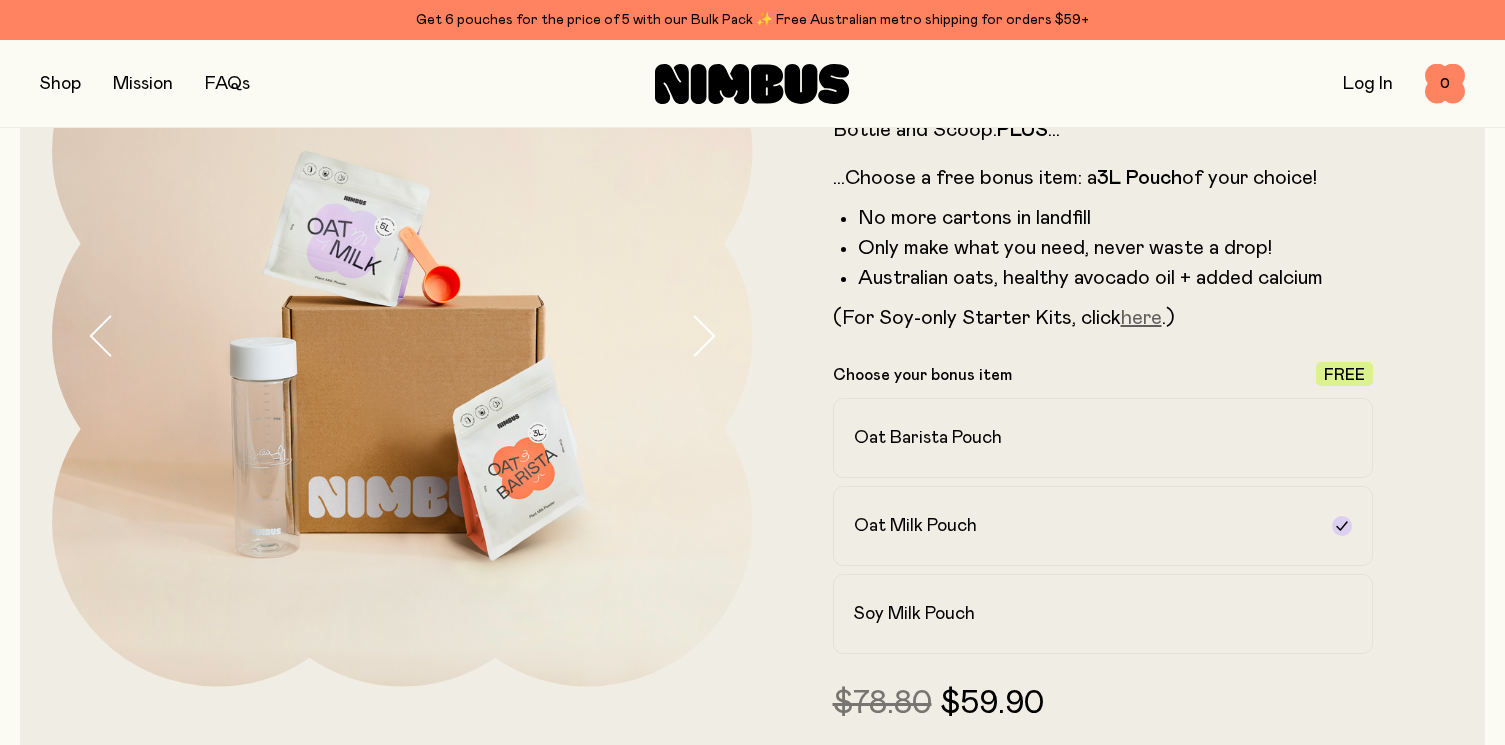 click on "here" at bounding box center [1141, 318] 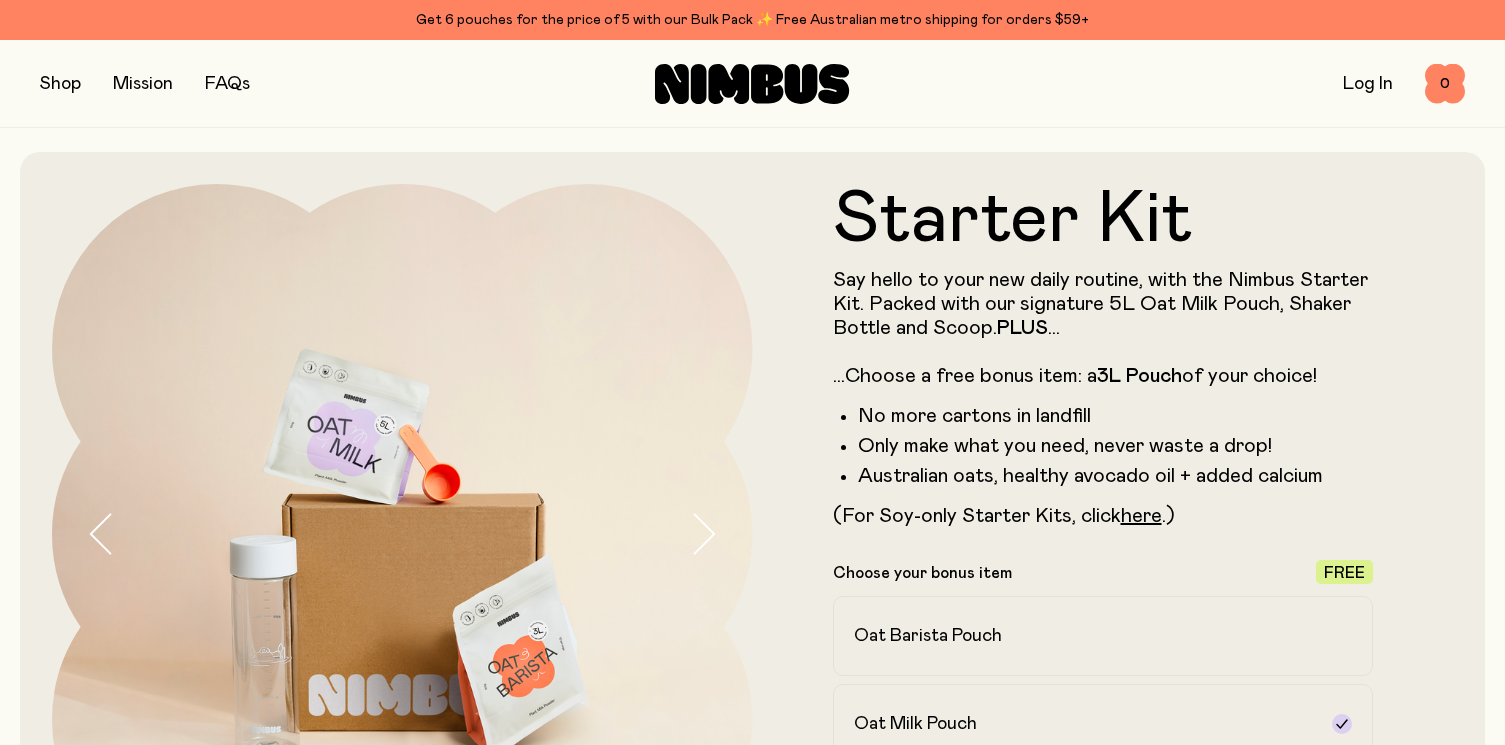 scroll, scrollTop: 0, scrollLeft: 0, axis: both 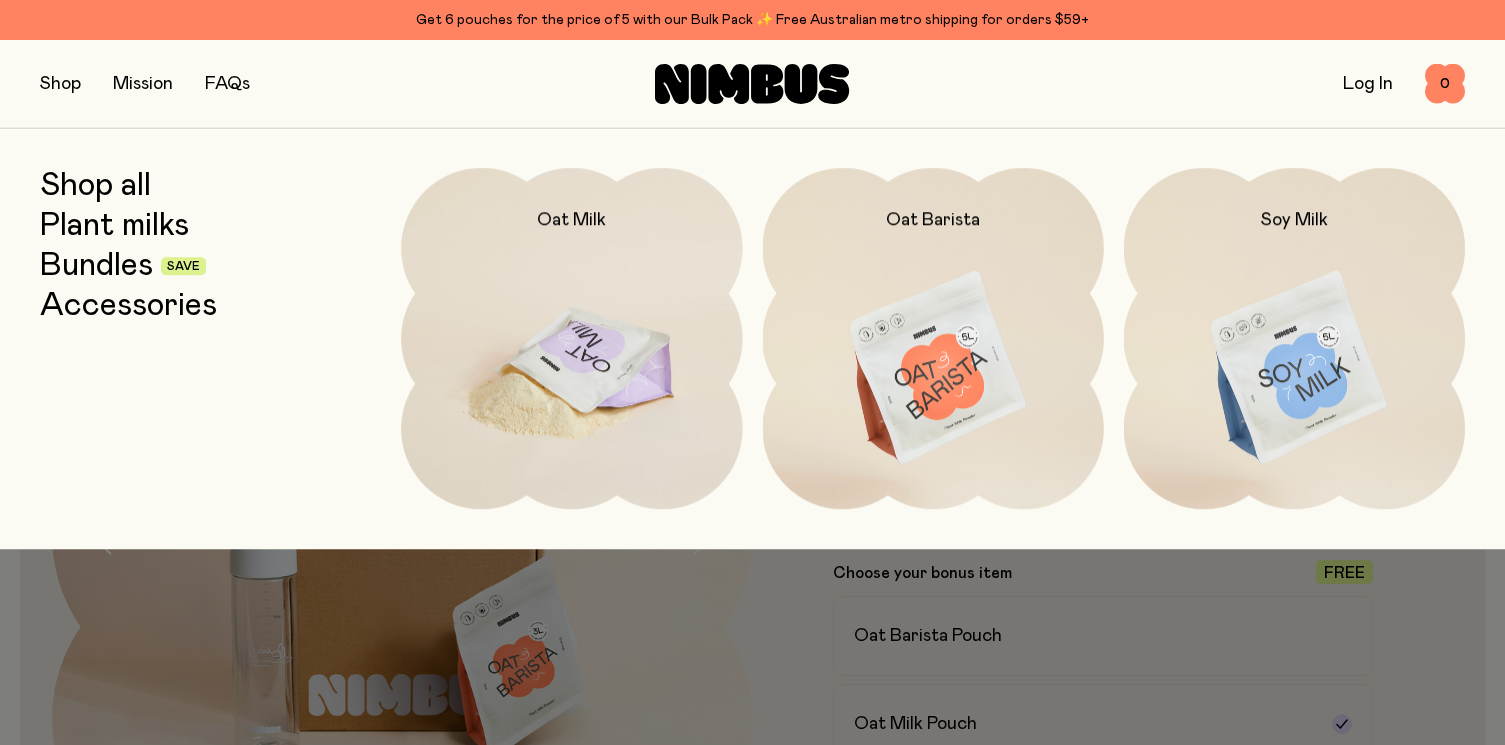 click at bounding box center (571, 368) 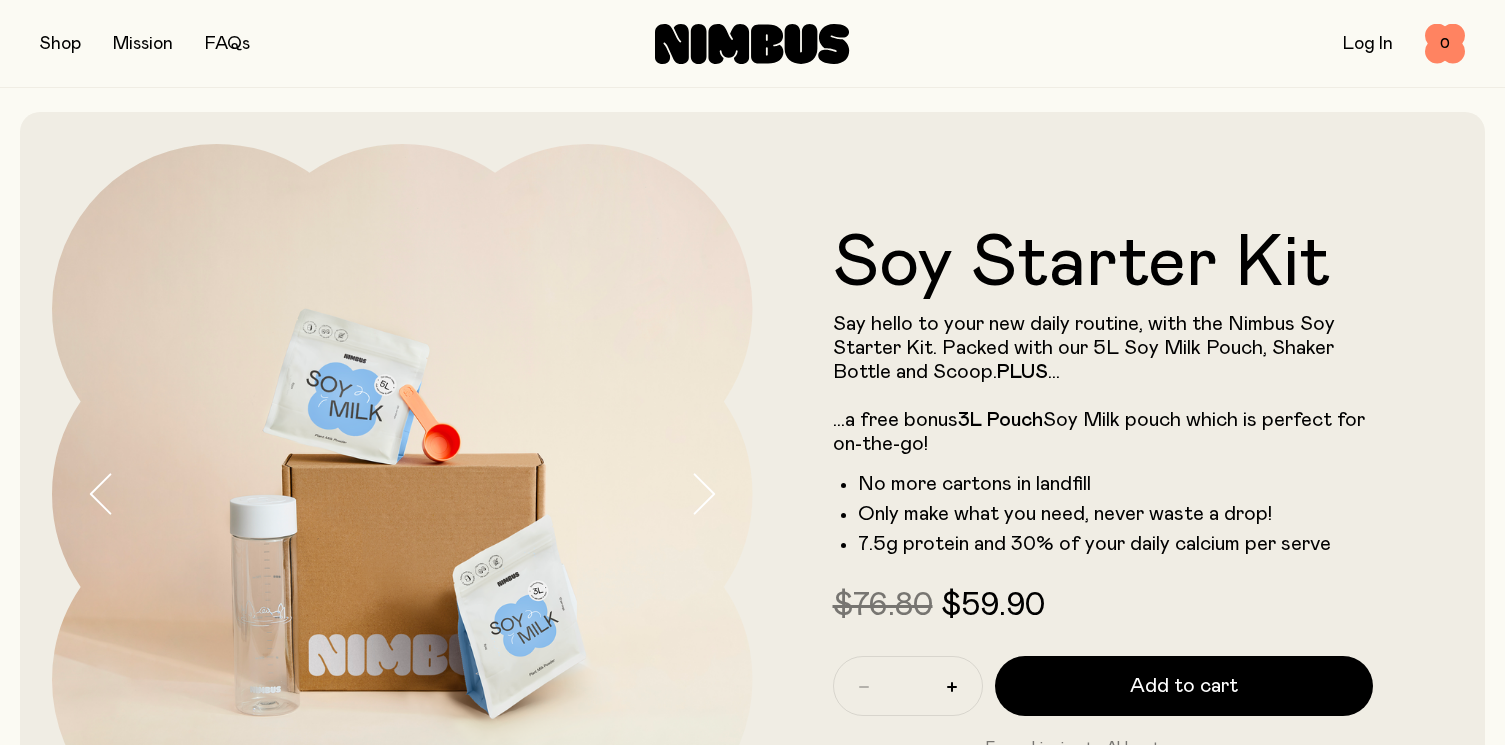 scroll, scrollTop: 0, scrollLeft: 0, axis: both 